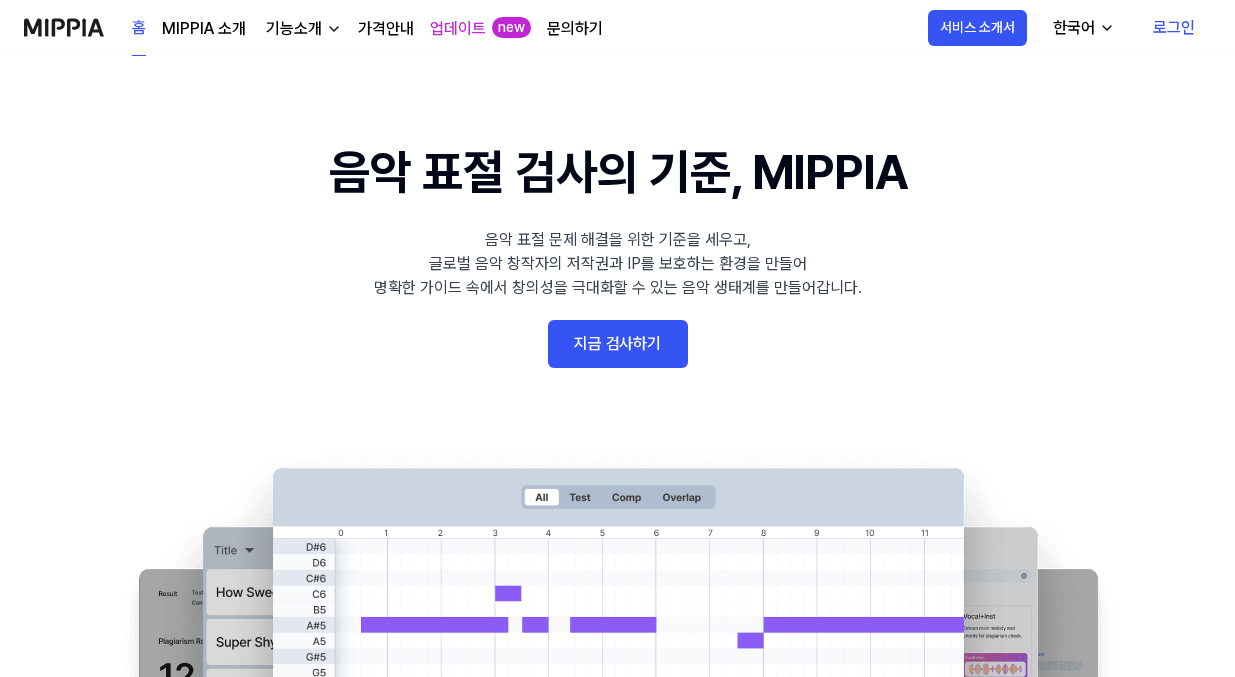 scroll, scrollTop: 0, scrollLeft: 0, axis: both 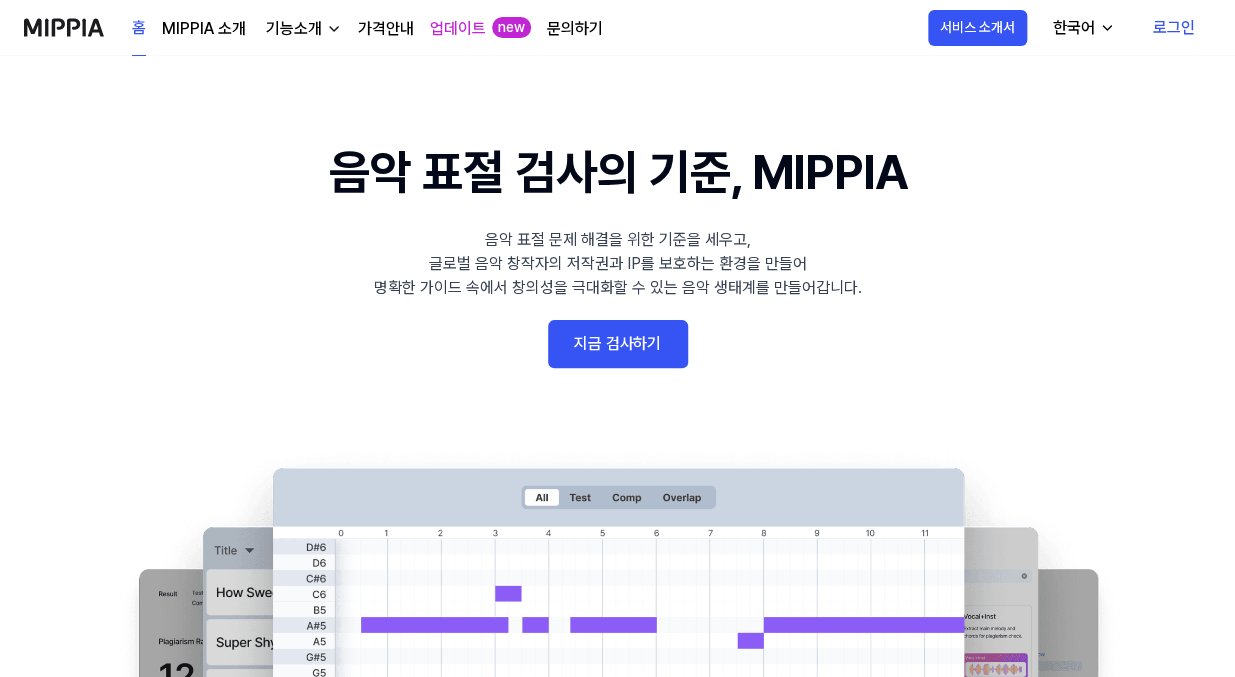 click on "지금 검사하기" at bounding box center (618, 344) 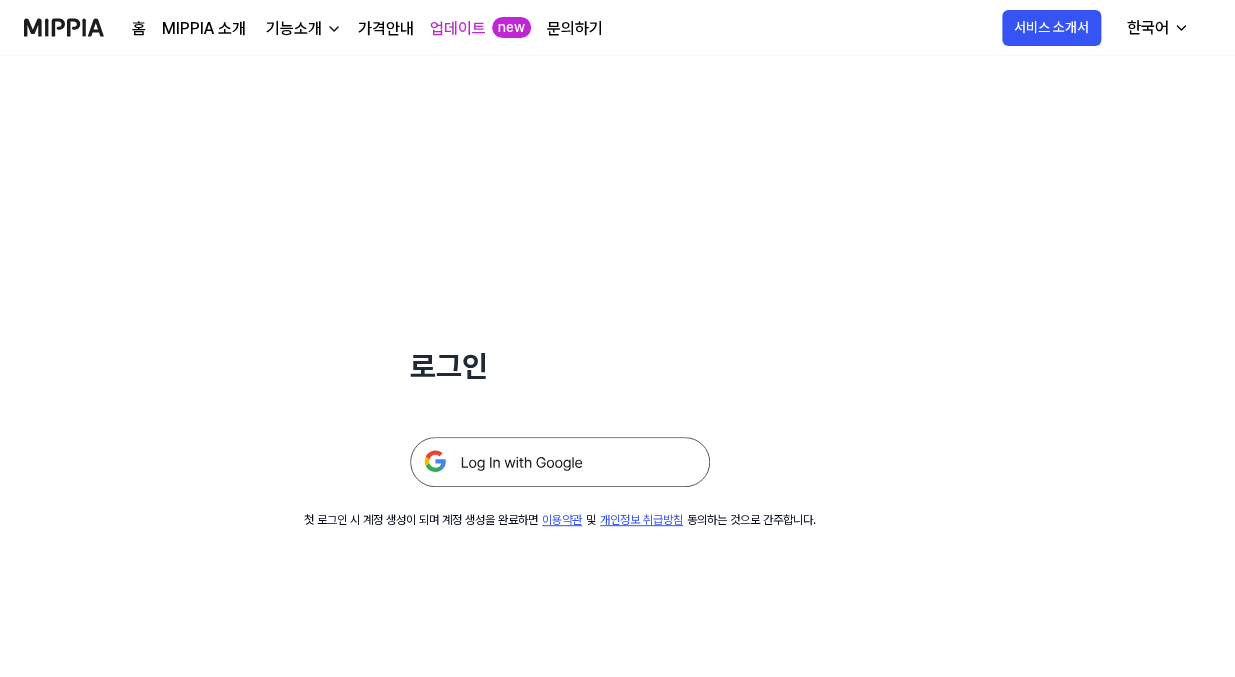 click at bounding box center (560, 462) 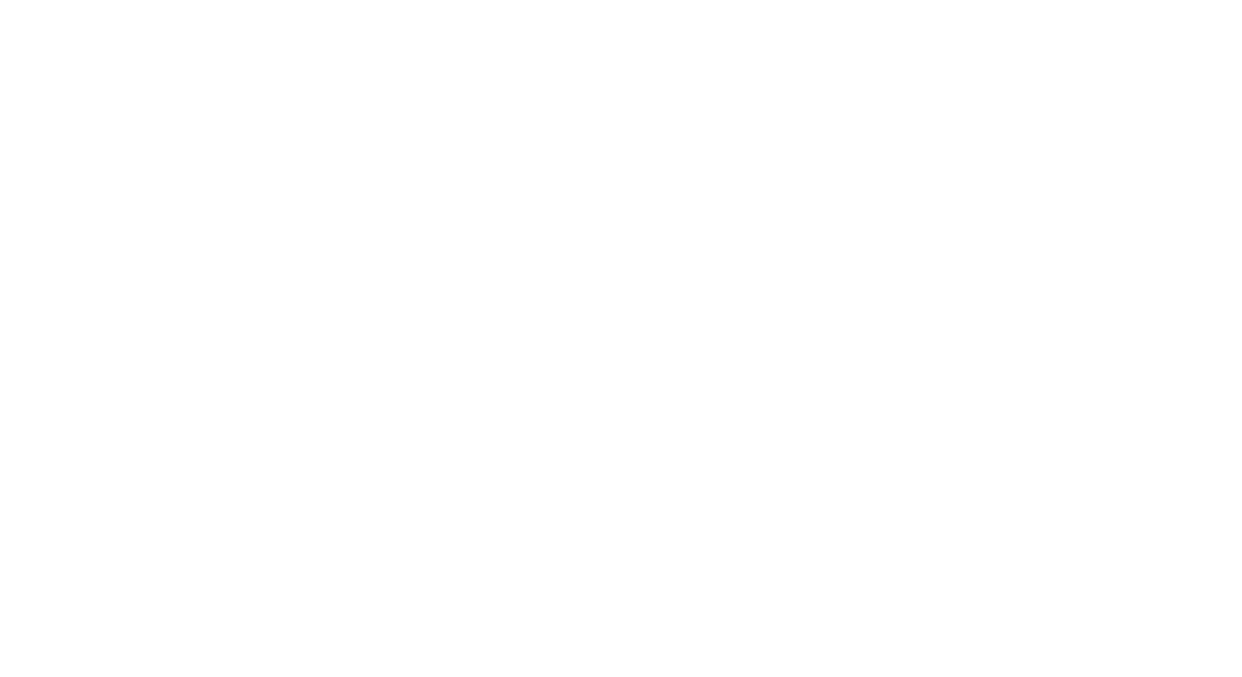 scroll, scrollTop: 0, scrollLeft: 0, axis: both 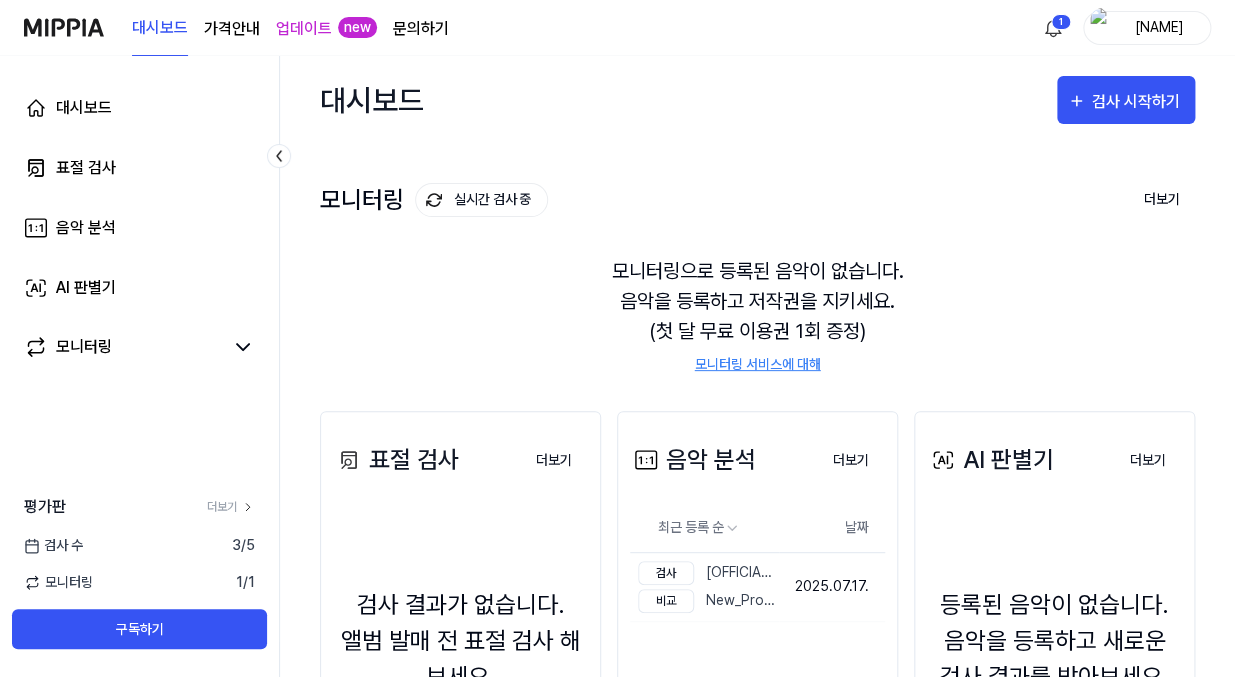 click on "음악 분석" at bounding box center (693, 460) 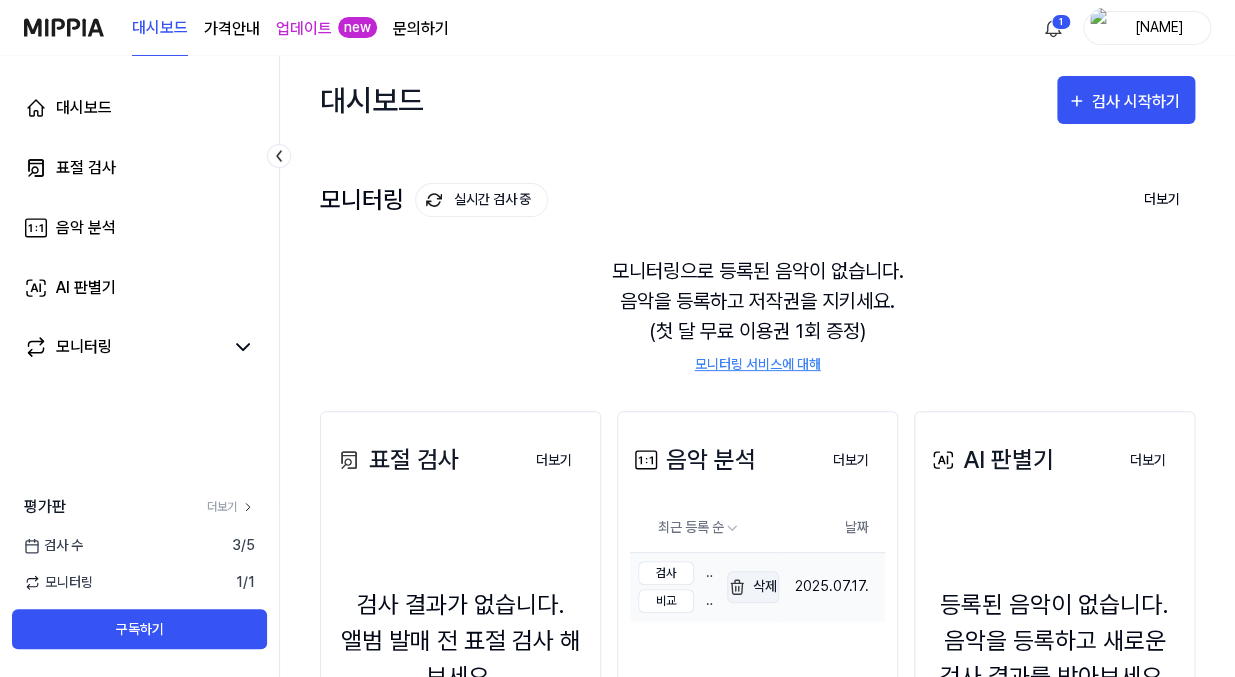 click at bounding box center (737, 587) 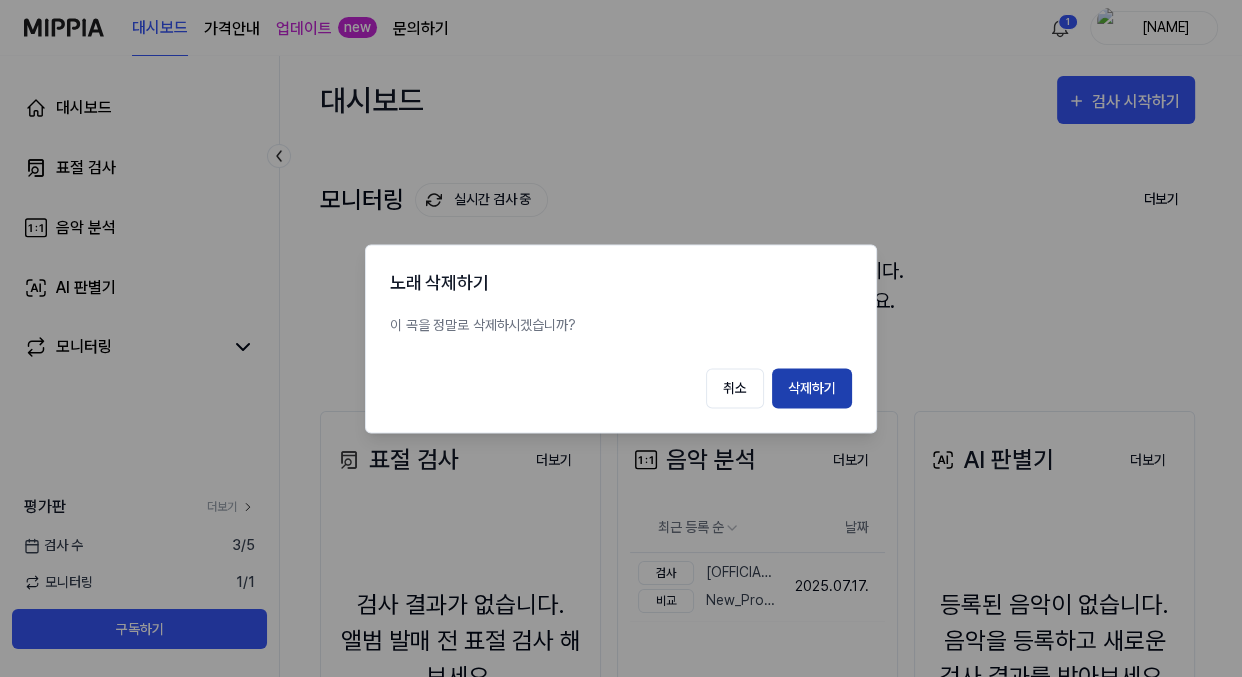 click on "삭제하기" at bounding box center [812, 388] 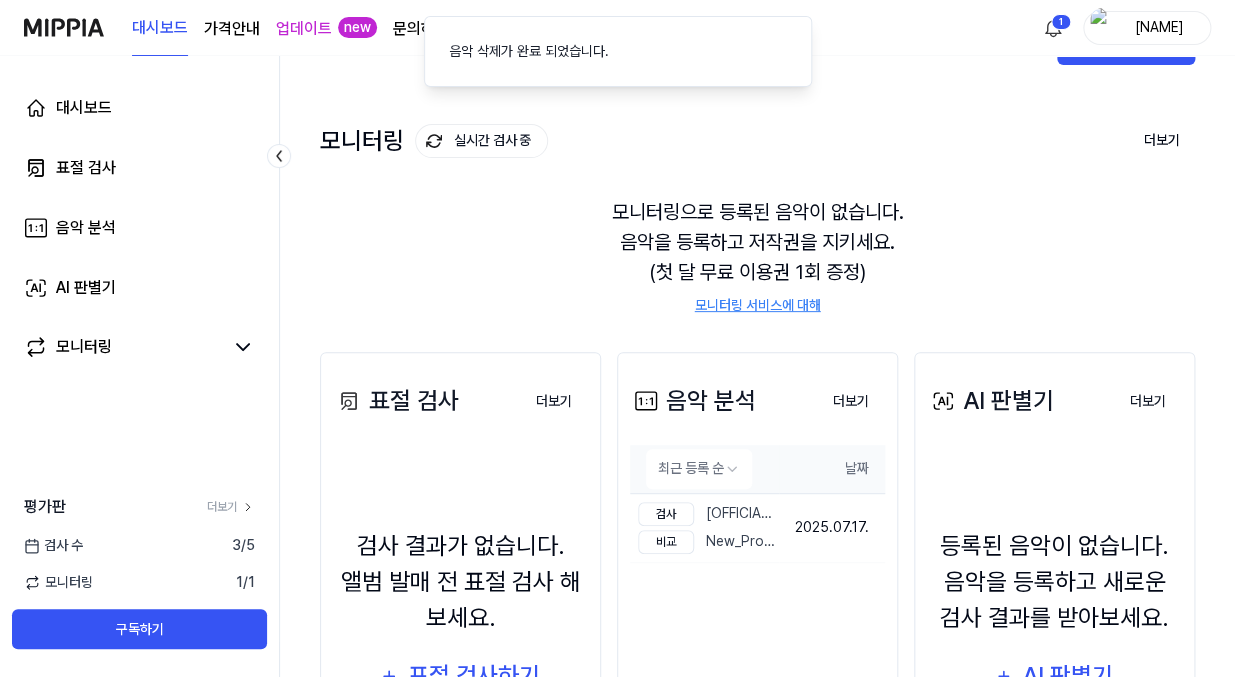 scroll, scrollTop: 90, scrollLeft: 0, axis: vertical 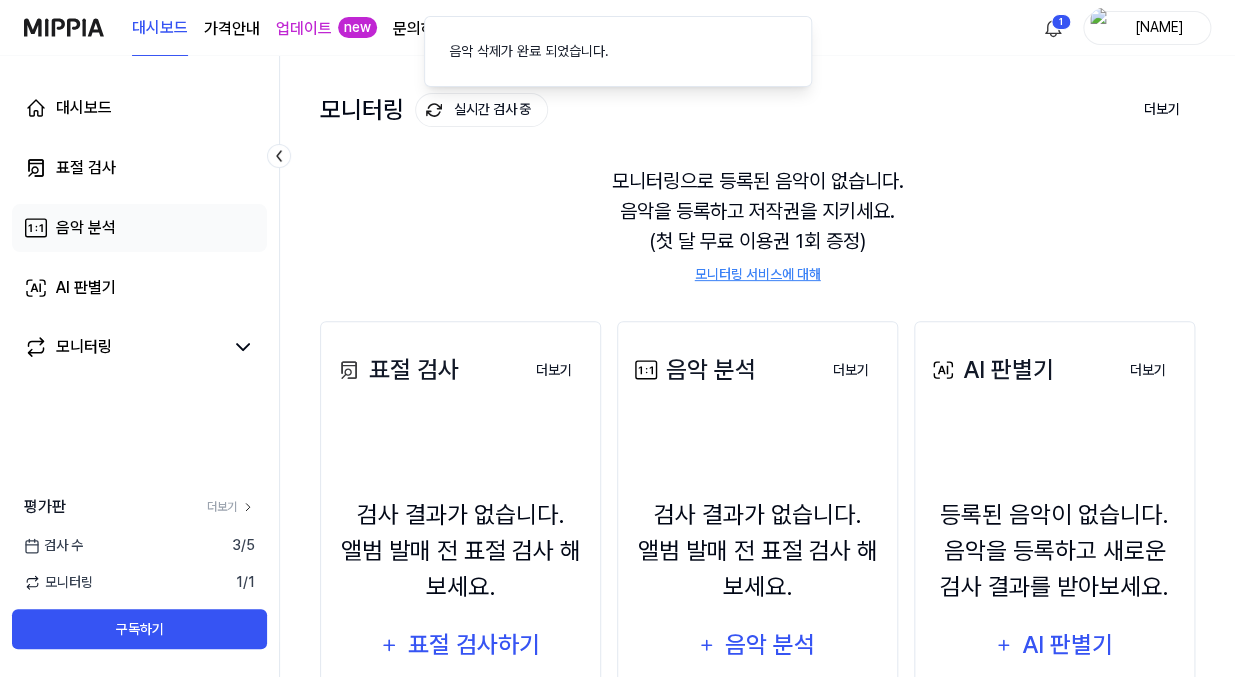 click on "음악 분석" at bounding box center (139, 228) 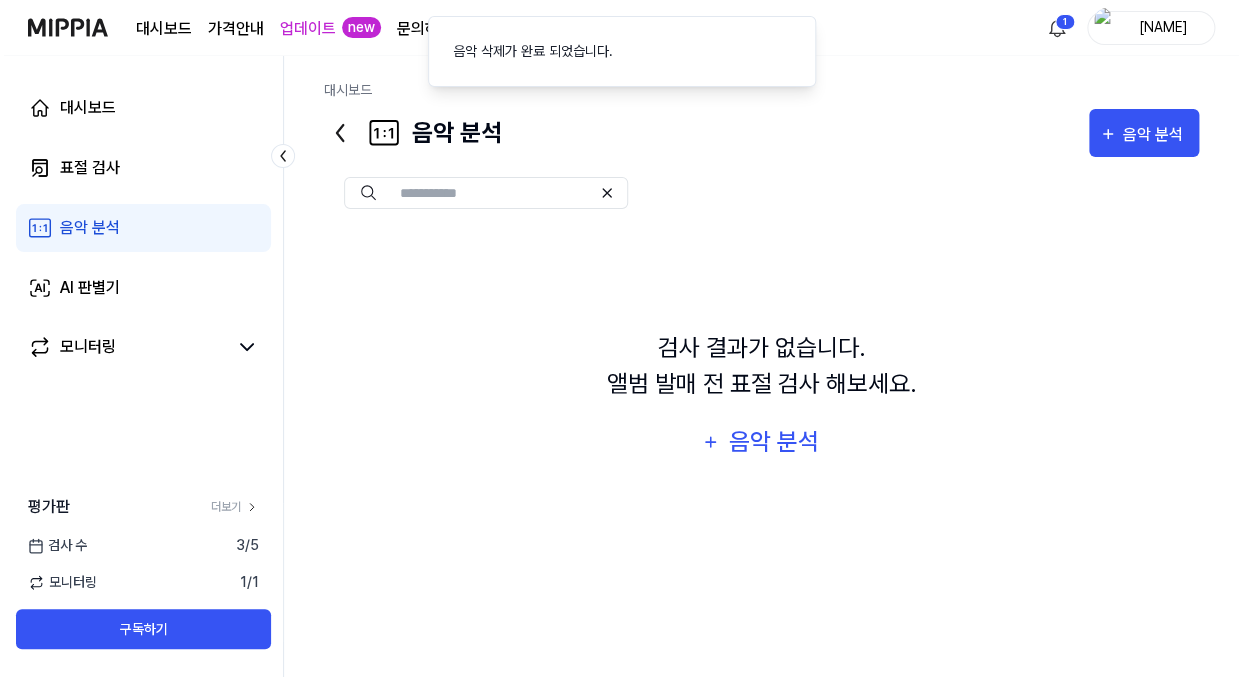 scroll, scrollTop: 0, scrollLeft: 0, axis: both 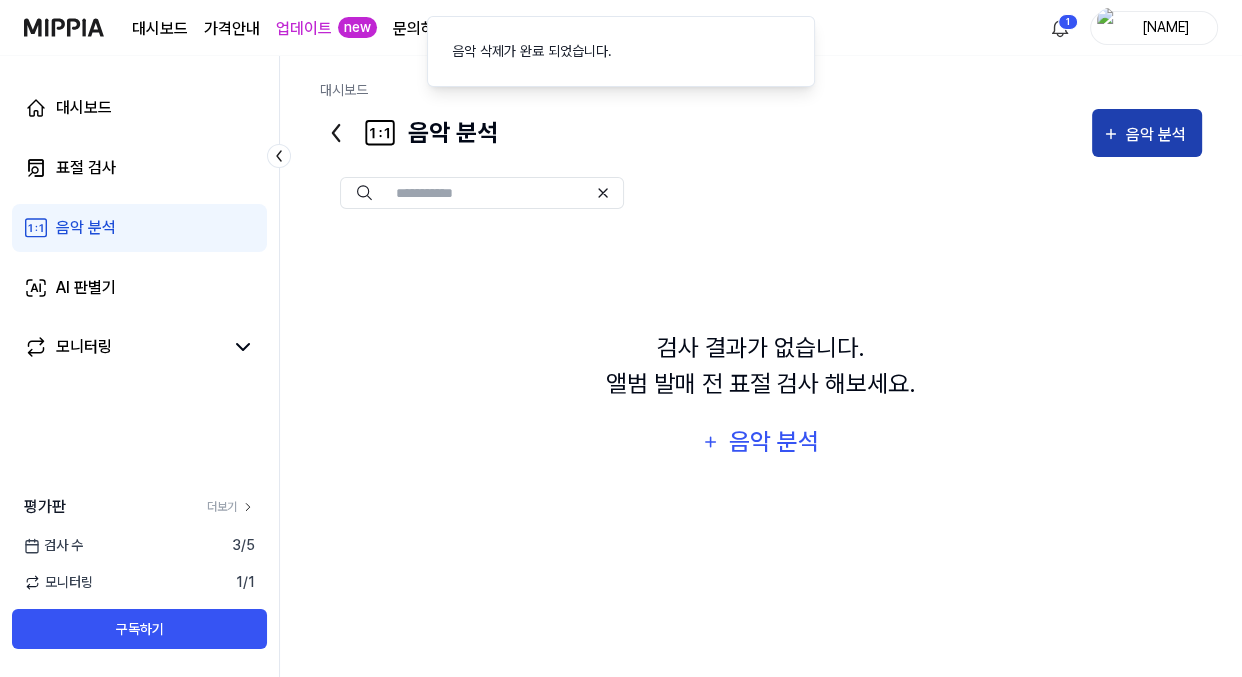 click on "음악 분석" at bounding box center [1159, 135] 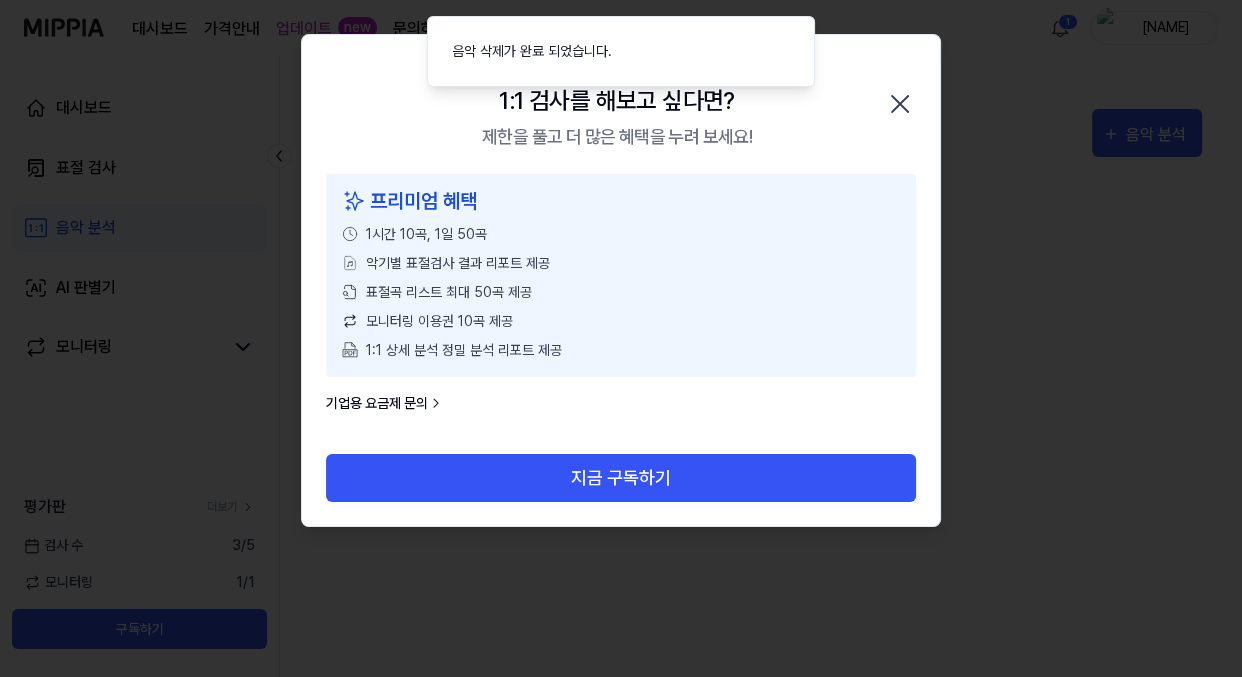 click on "악기별 표절검사 결과 리포트 제공" at bounding box center [458, 263] 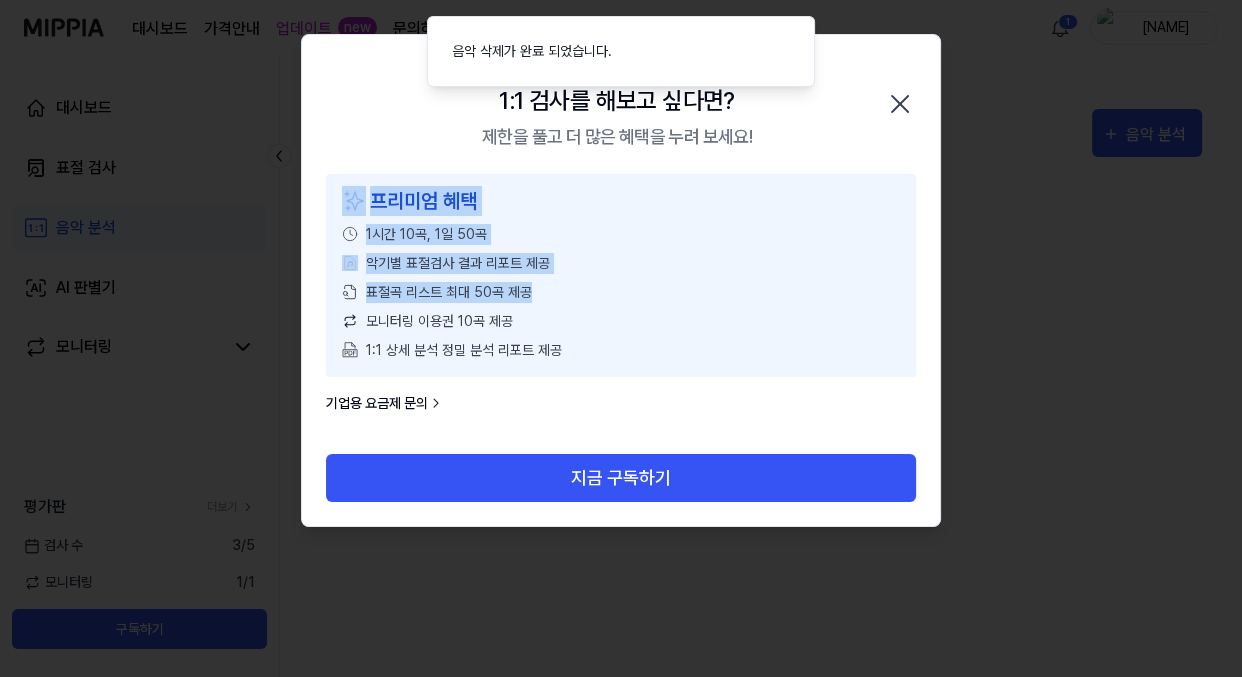 drag, startPoint x: 680, startPoint y: 282, endPoint x: 437, endPoint y: 213, distance: 252.60641 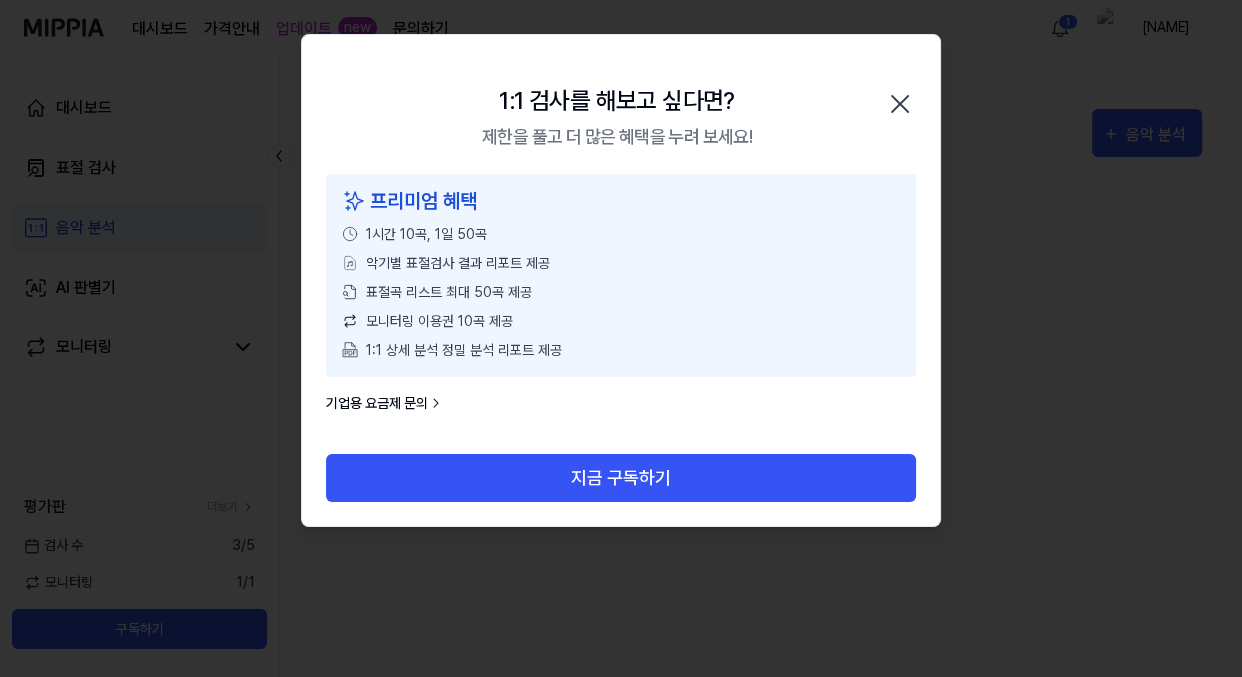 click 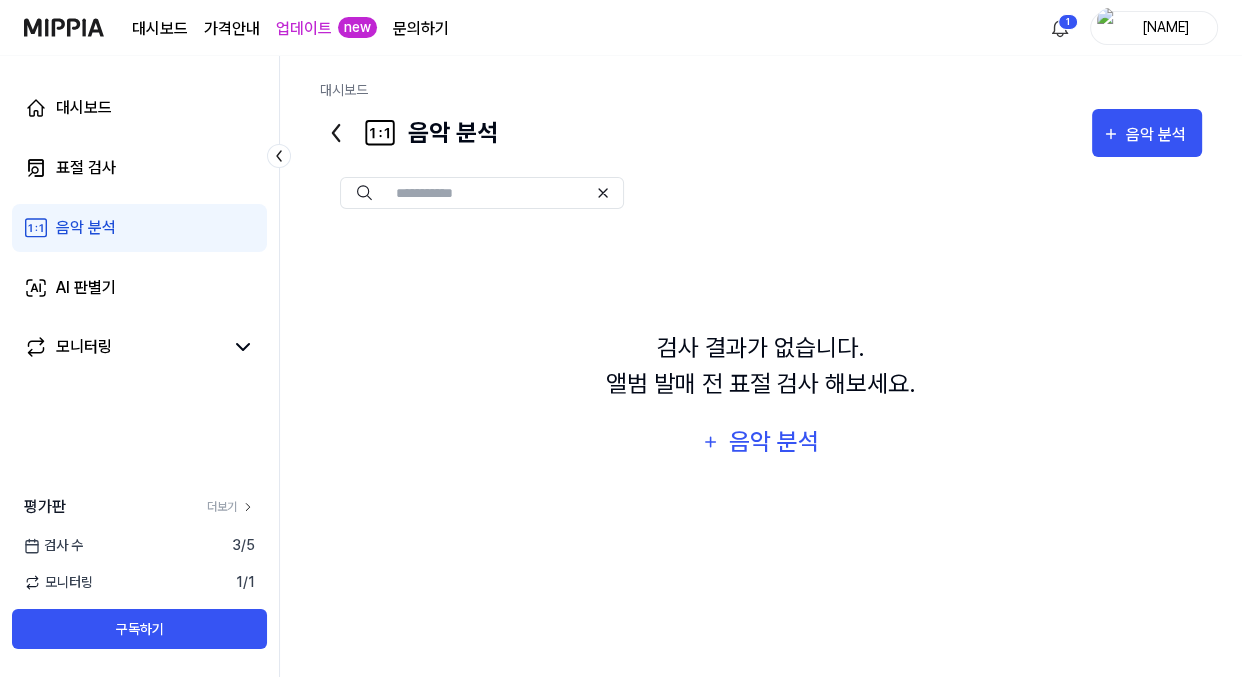 click on "kimyoon" at bounding box center (1166, 27) 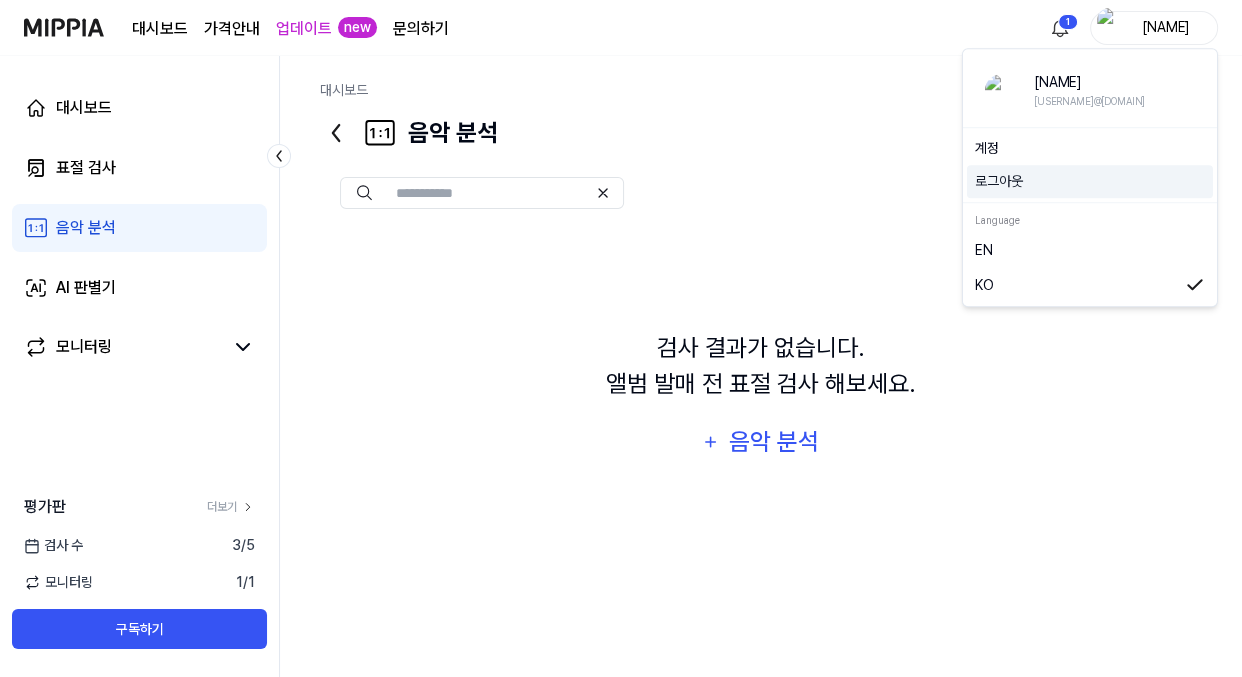 click on "로그아웃" at bounding box center [1090, 182] 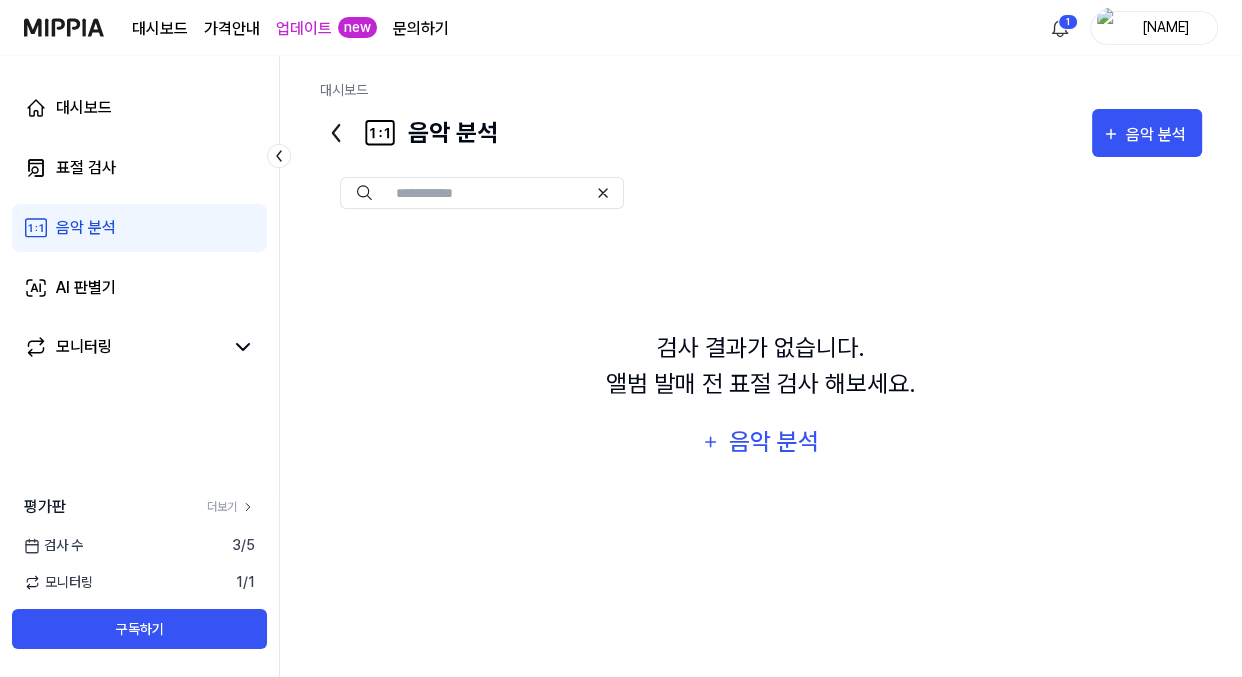 click on "kimyoon" at bounding box center (1166, 27) 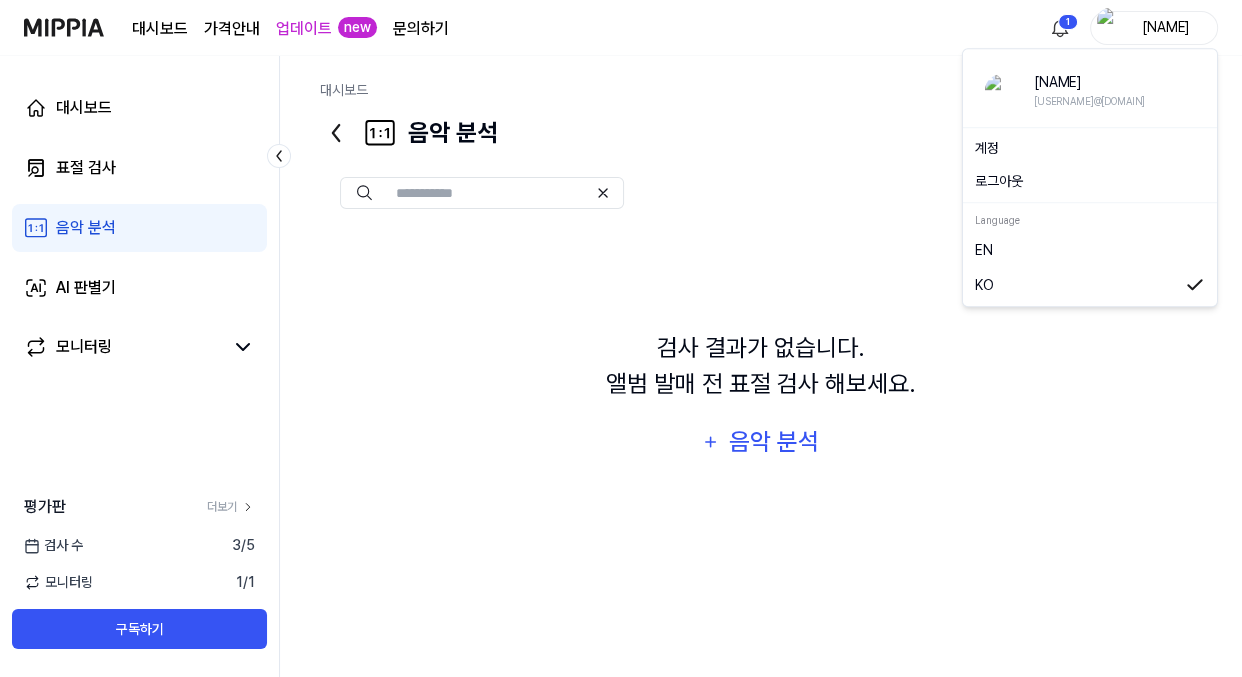 click on "로그아웃" at bounding box center [1090, 182] 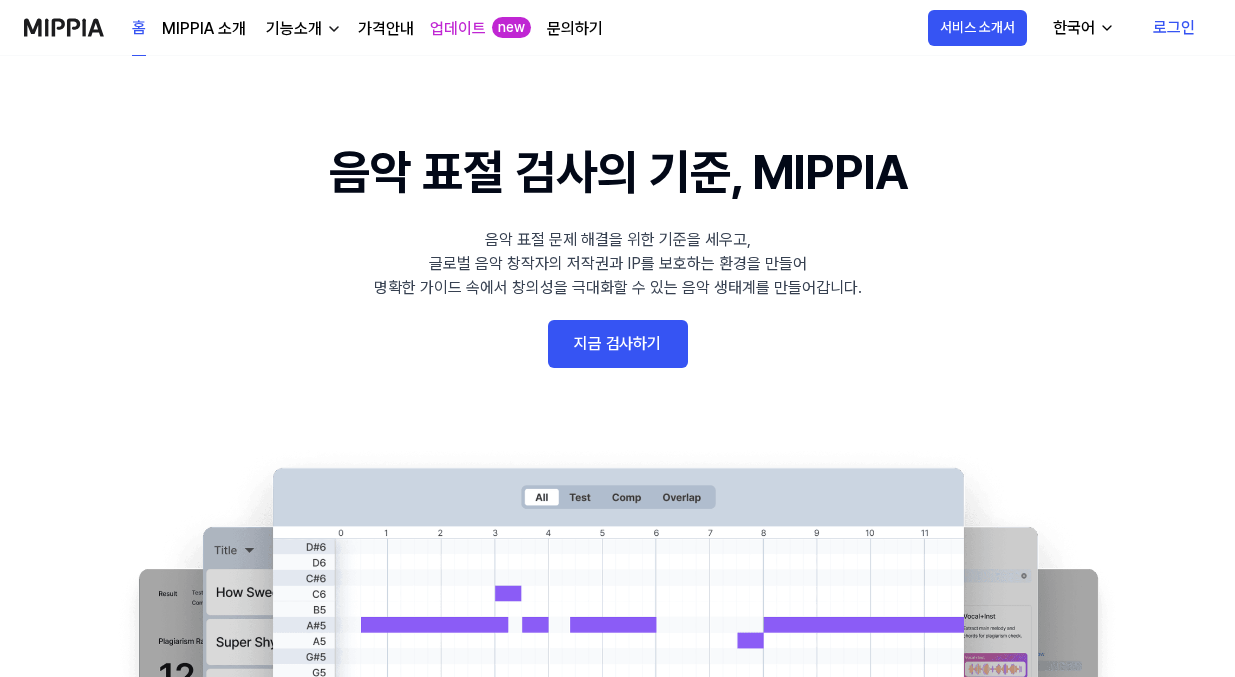 scroll, scrollTop: 0, scrollLeft: 0, axis: both 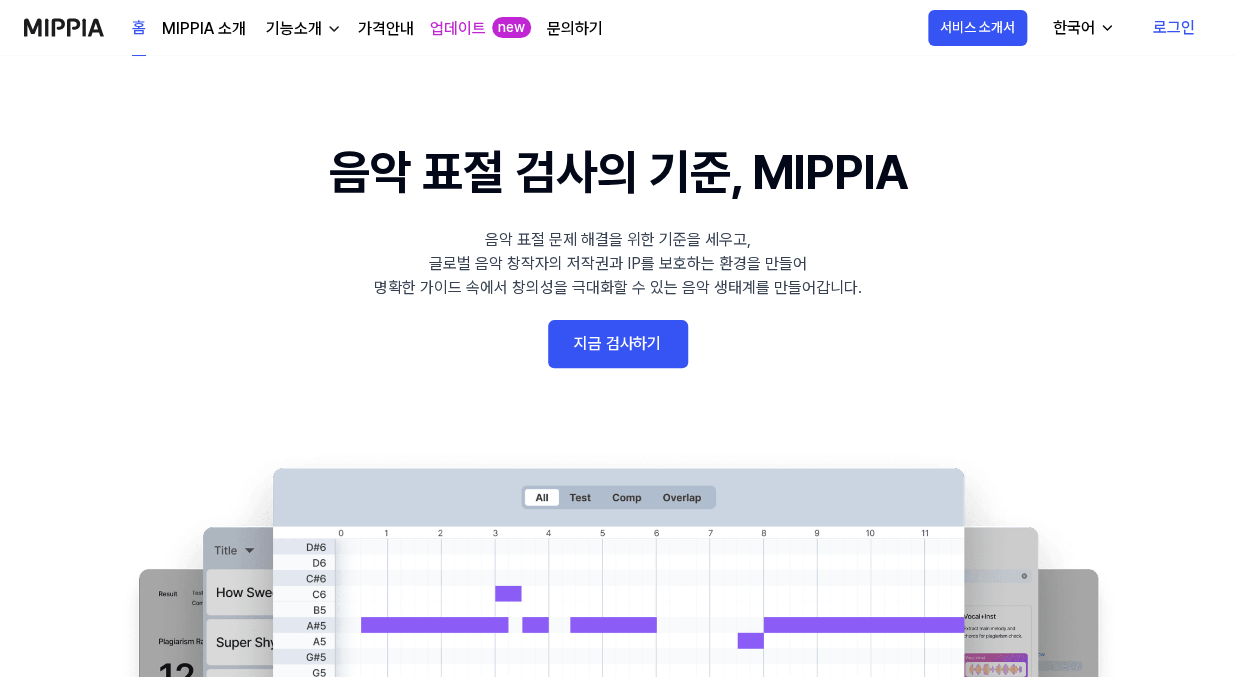 click on "로그인" at bounding box center (1174, 28) 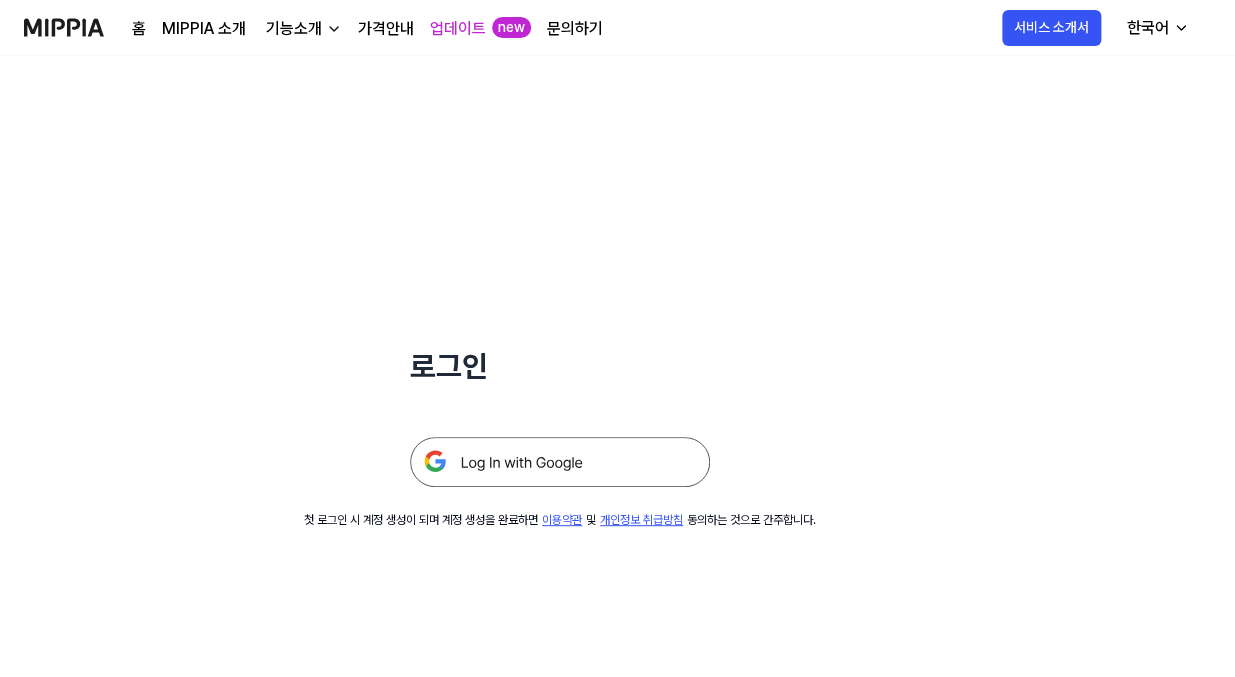 click at bounding box center [560, 438] 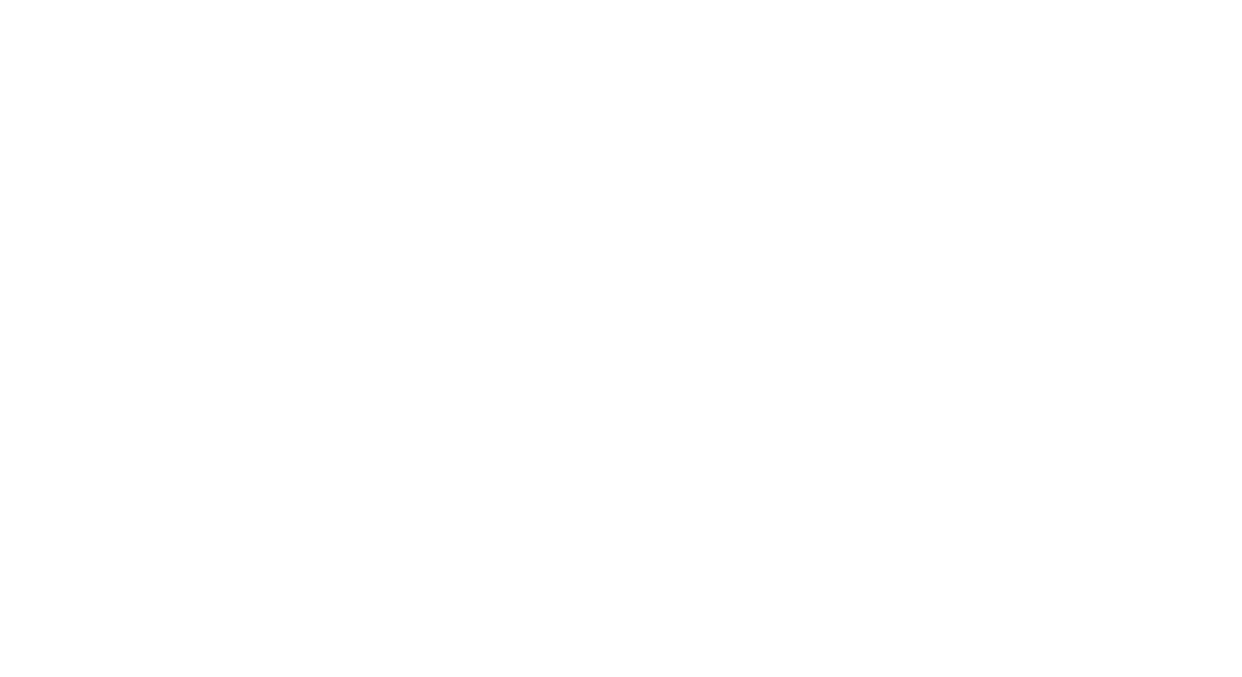 scroll, scrollTop: 0, scrollLeft: 0, axis: both 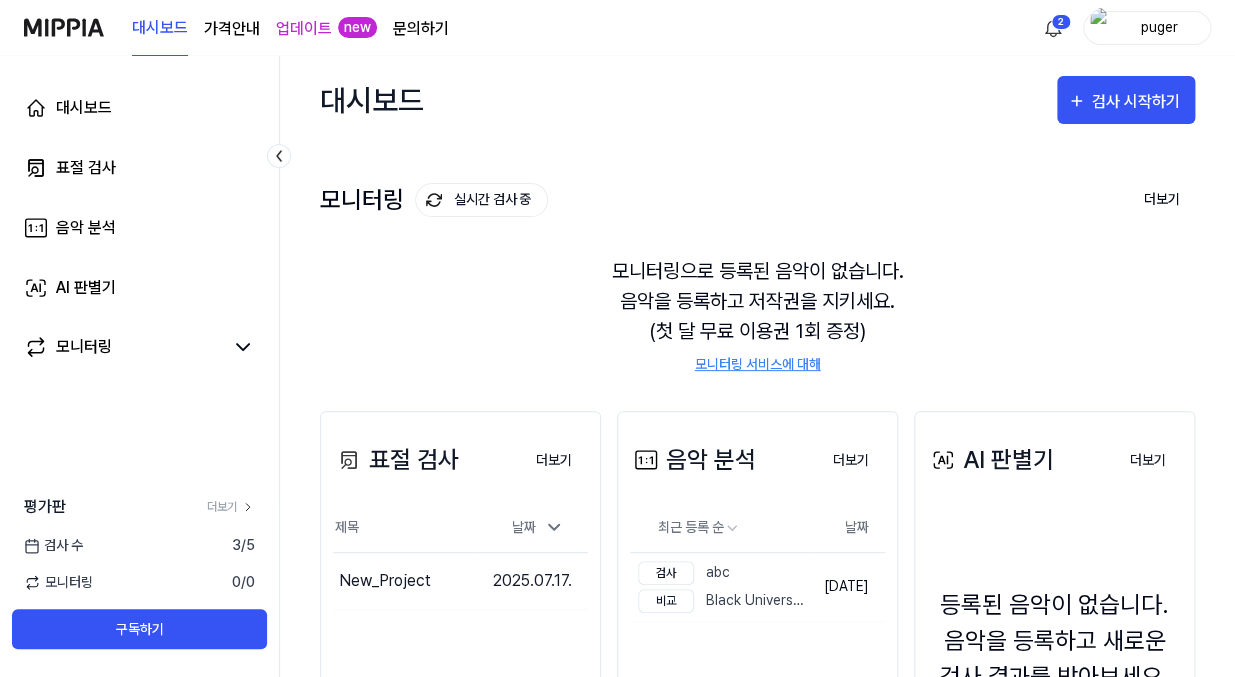 drag, startPoint x: 1128, startPoint y: 114, endPoint x: 1101, endPoint y: 256, distance: 144.54411 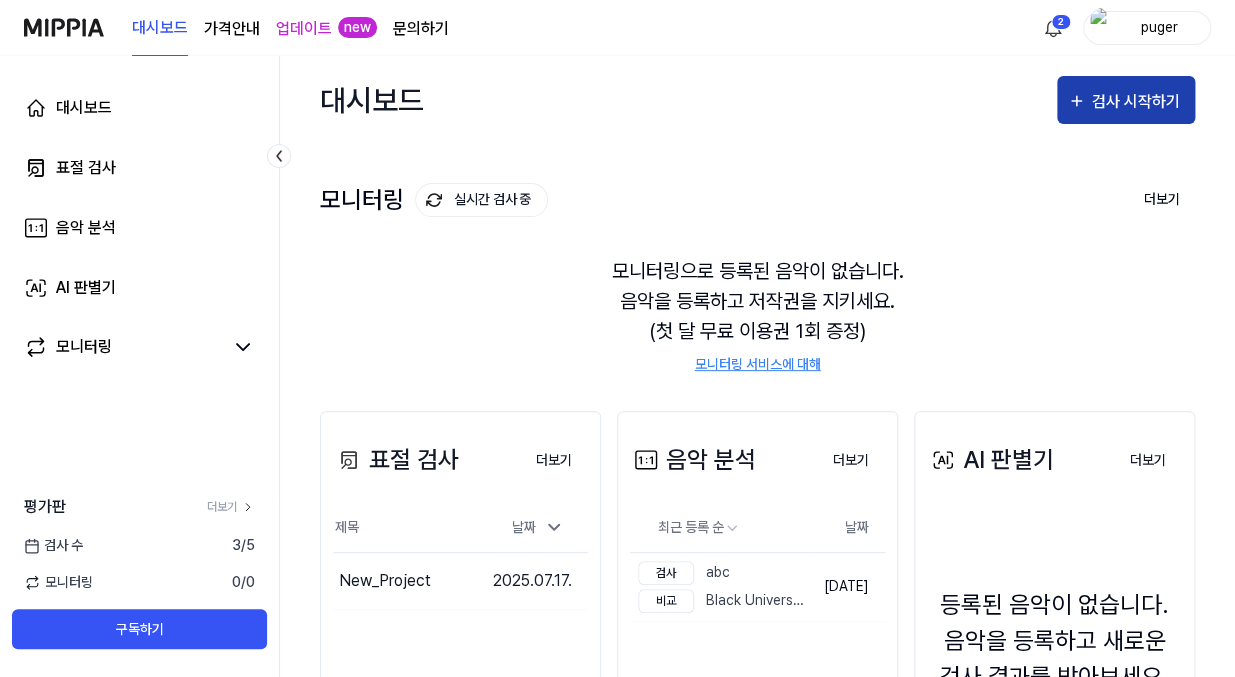 click on "검사 시작하기" at bounding box center [1126, 102] 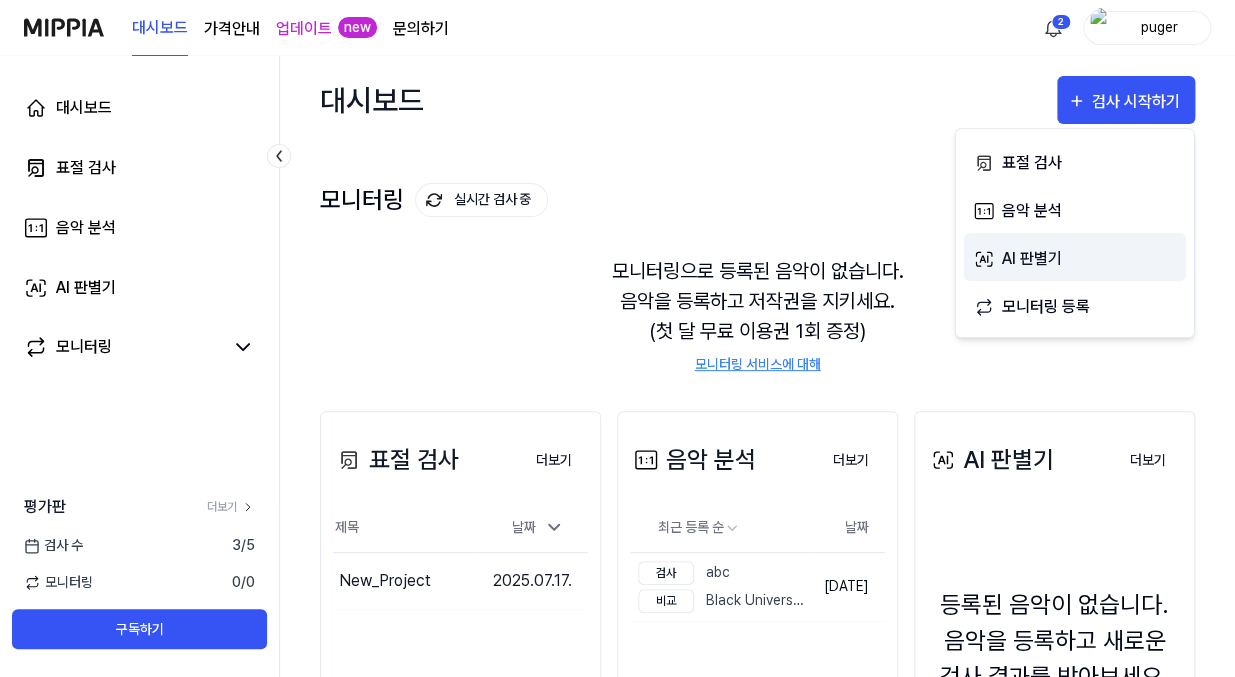 click on "AI 판별기" at bounding box center [1089, 259] 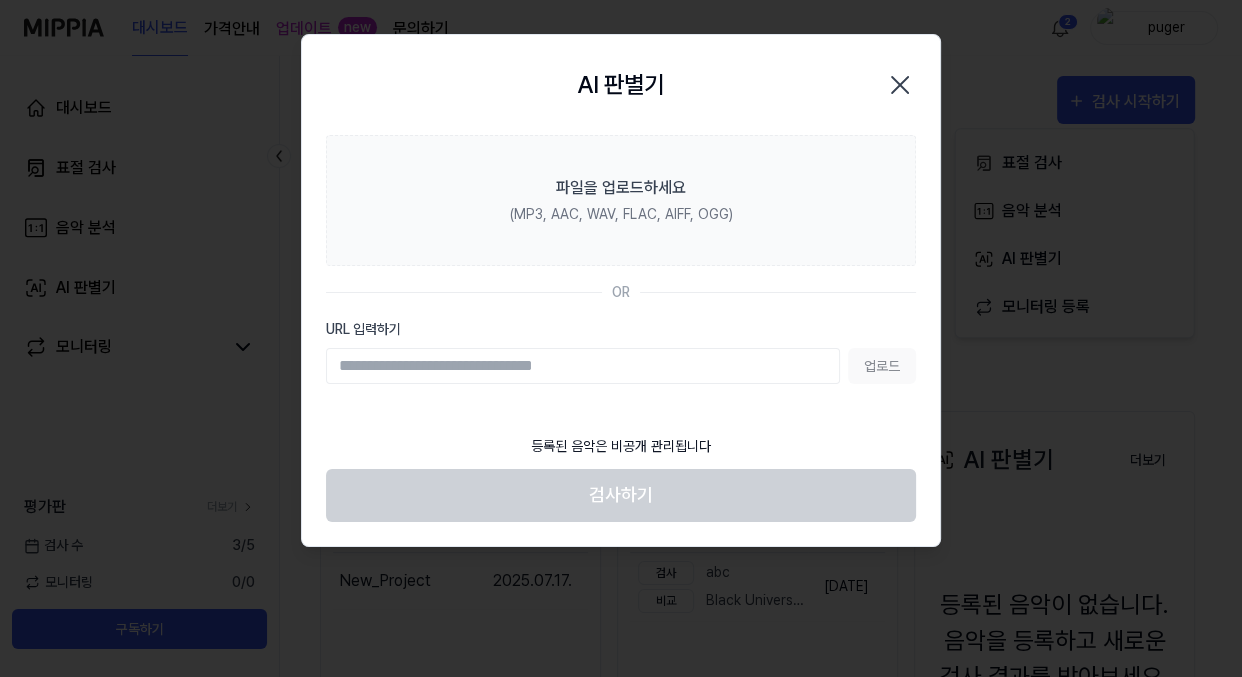 click 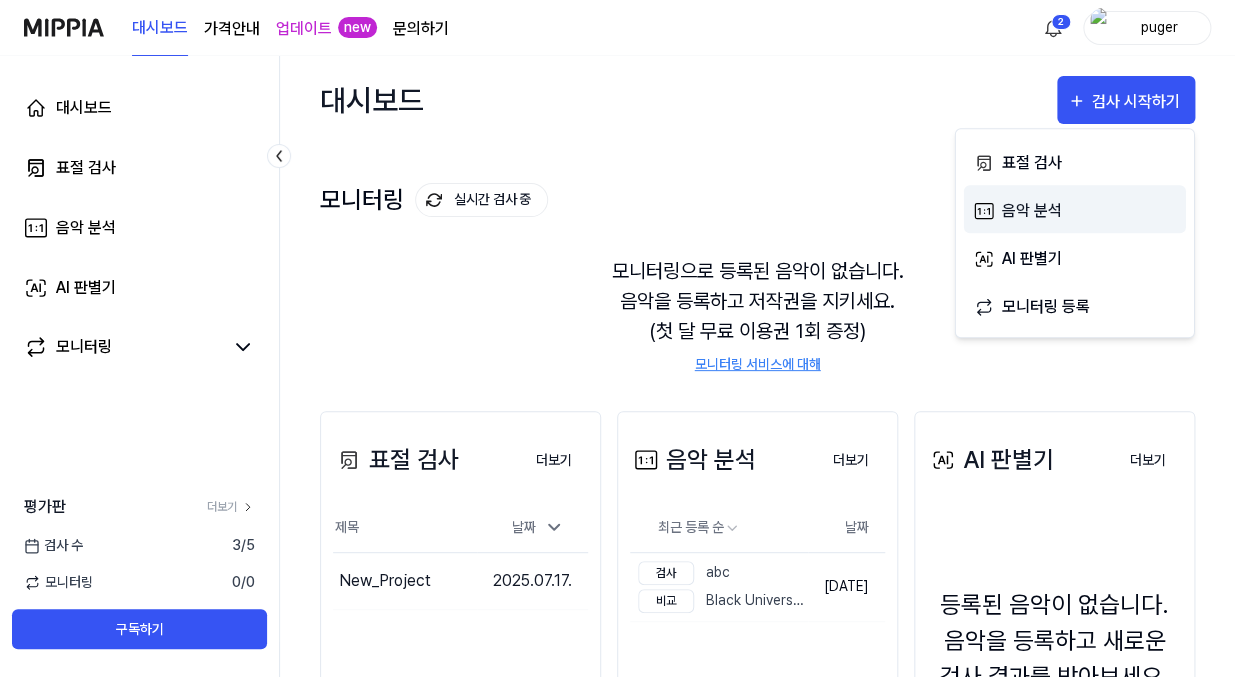 click on "음악 분석" at bounding box center (1089, 211) 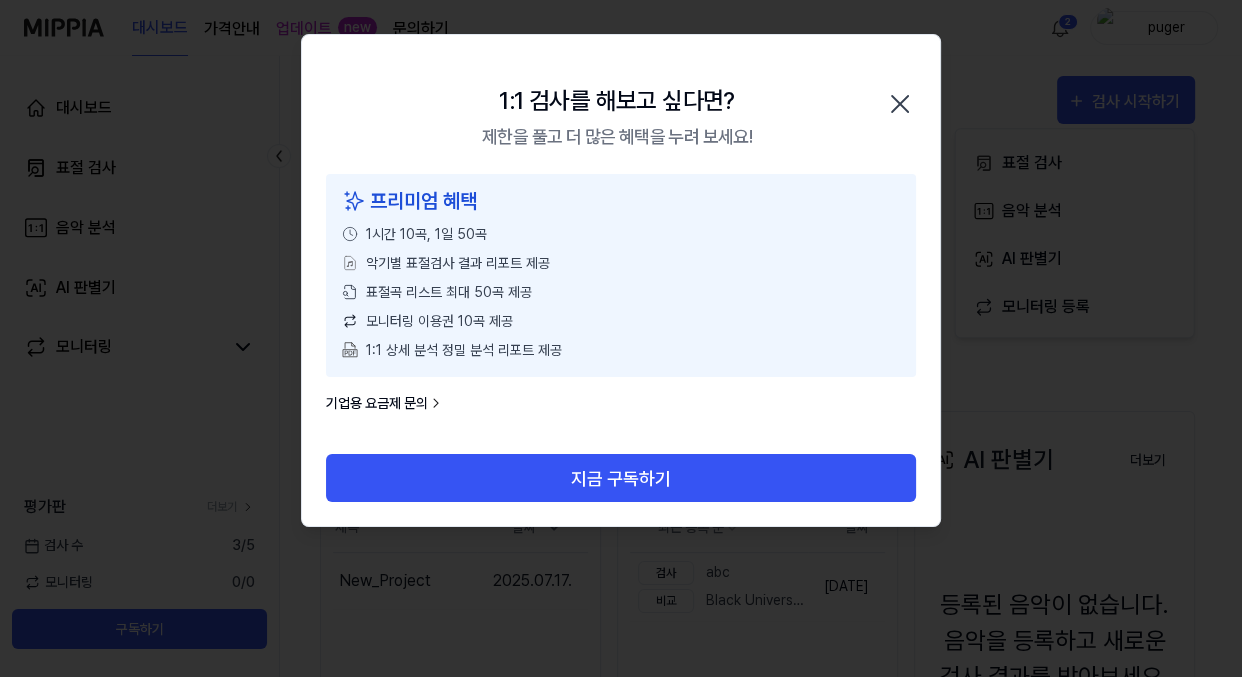click 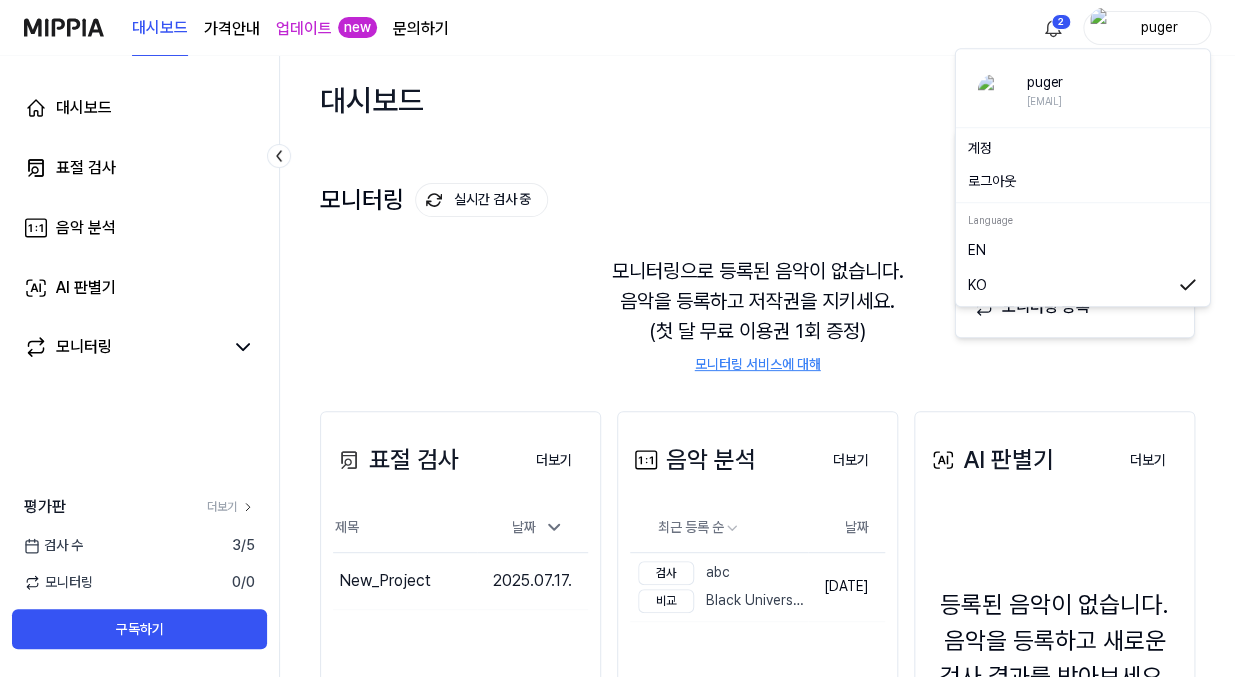 click on "puger" at bounding box center (1159, 27) 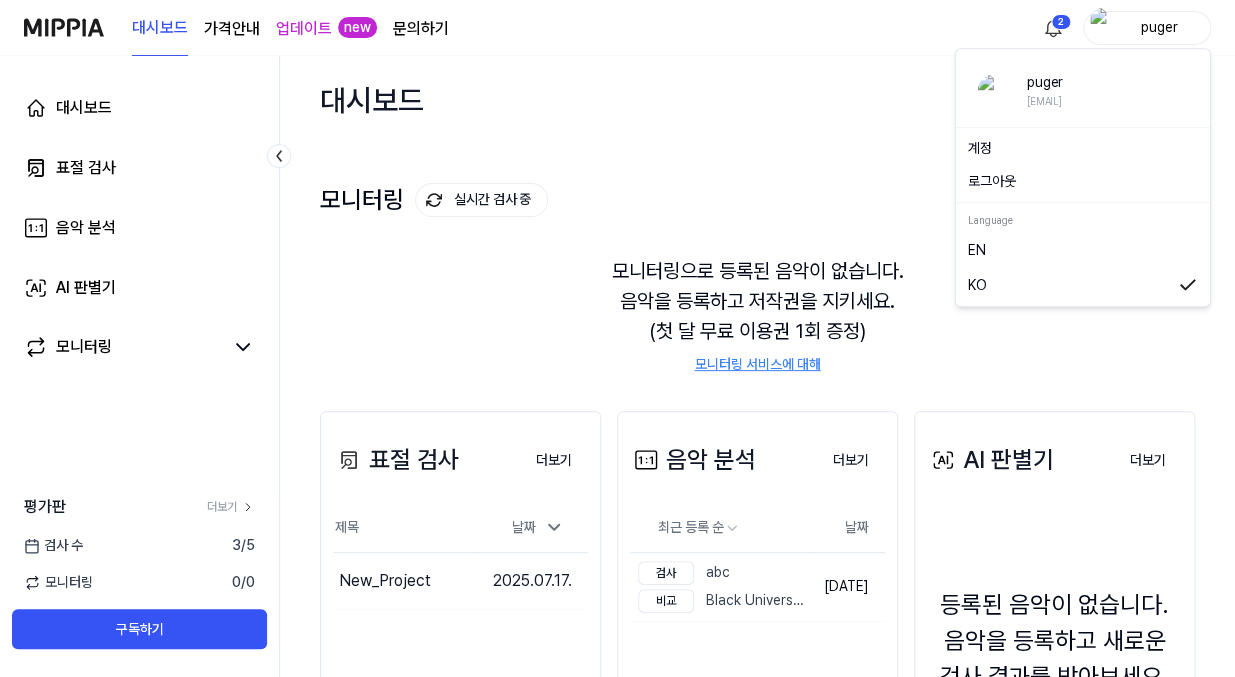 click on "로그아웃" at bounding box center (1083, 182) 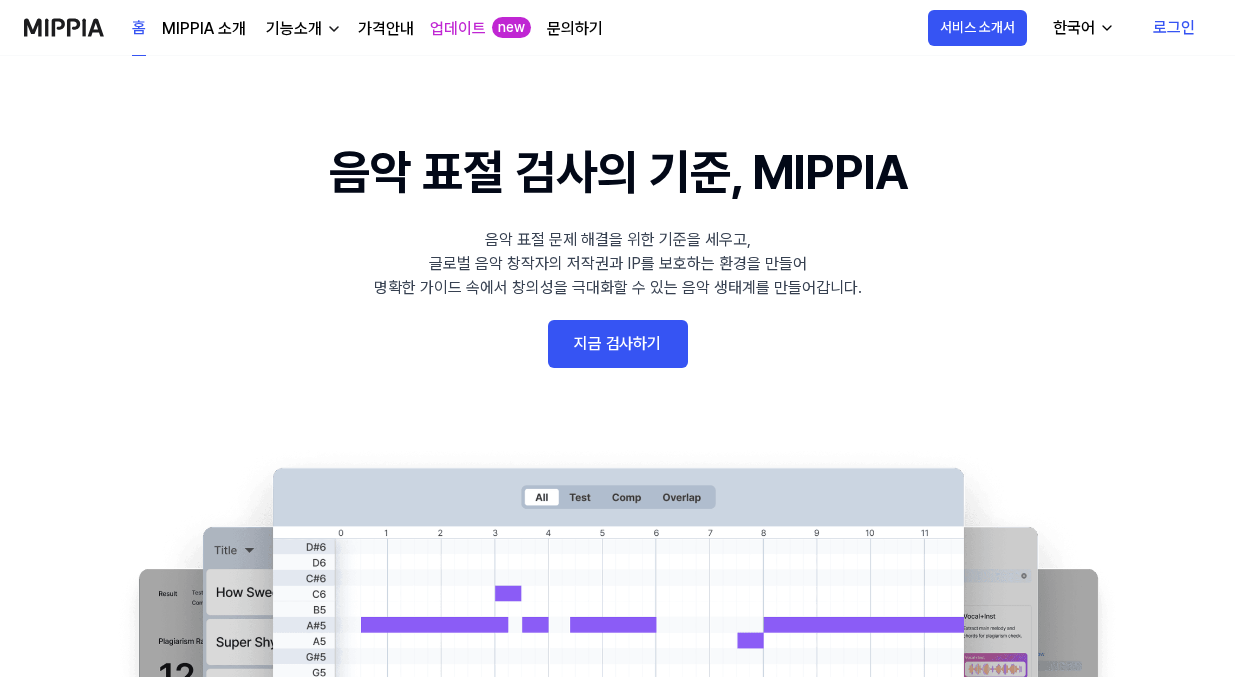 scroll, scrollTop: 0, scrollLeft: 0, axis: both 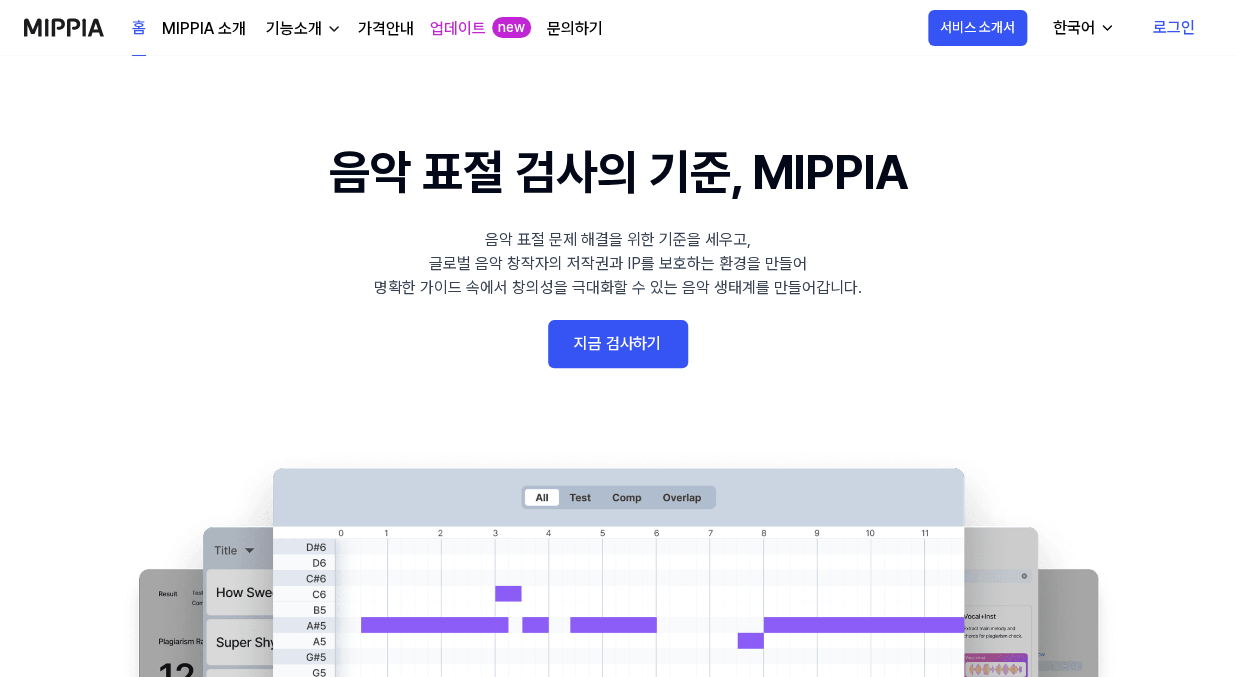 click on "로그인" at bounding box center [1174, 28] 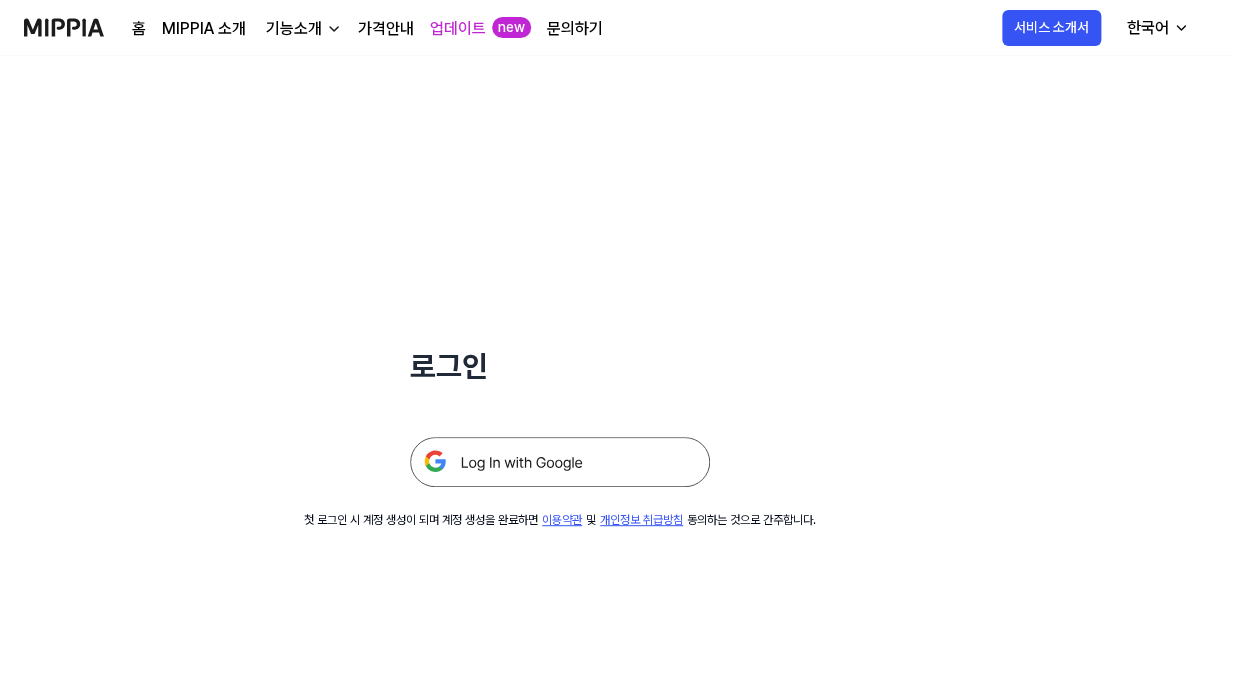 click at bounding box center (560, 462) 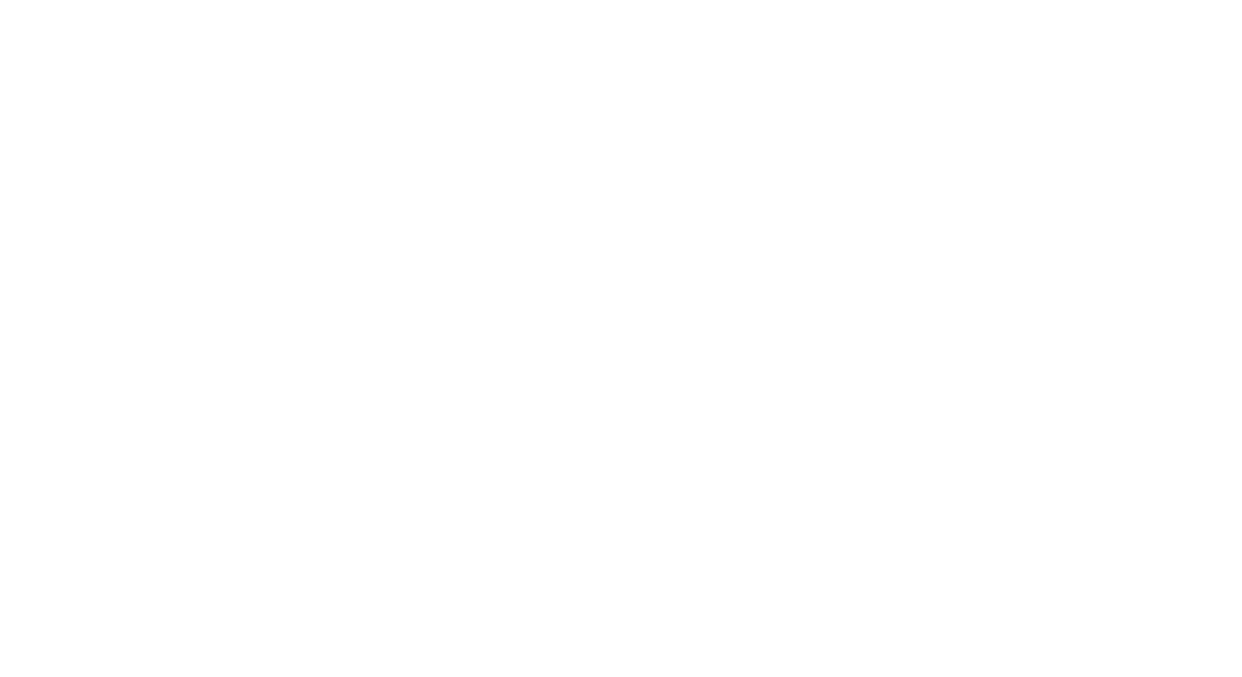 scroll, scrollTop: 0, scrollLeft: 0, axis: both 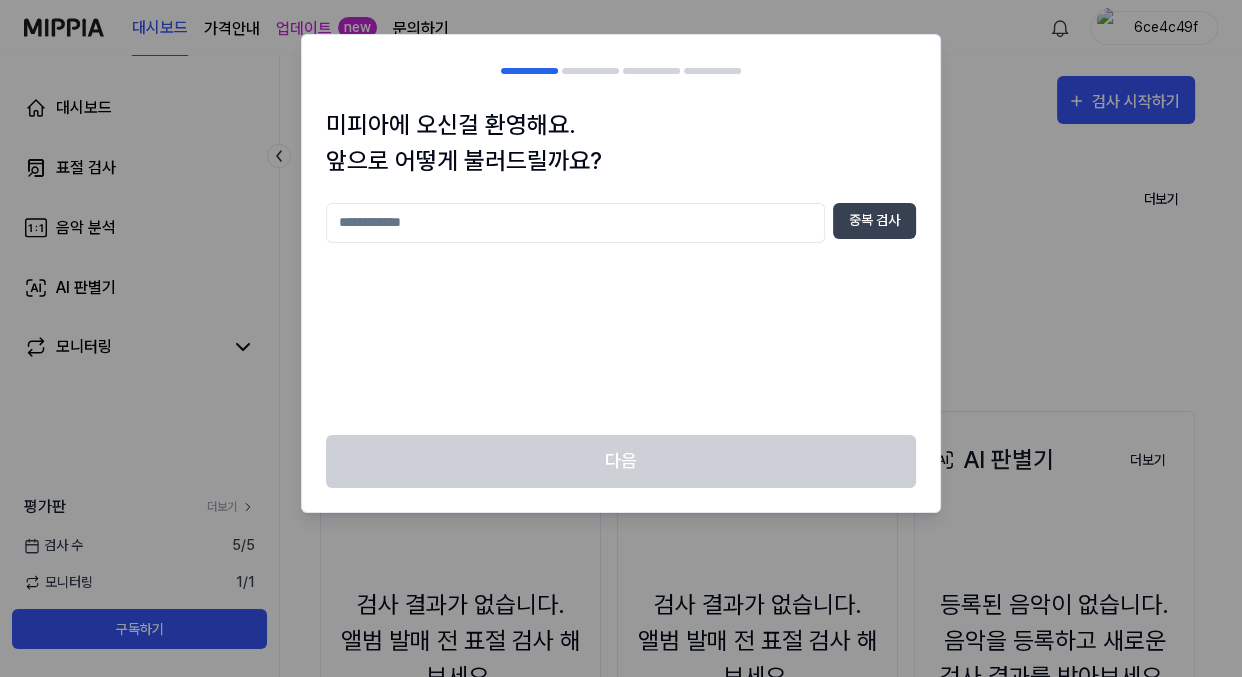 click at bounding box center [575, 223] 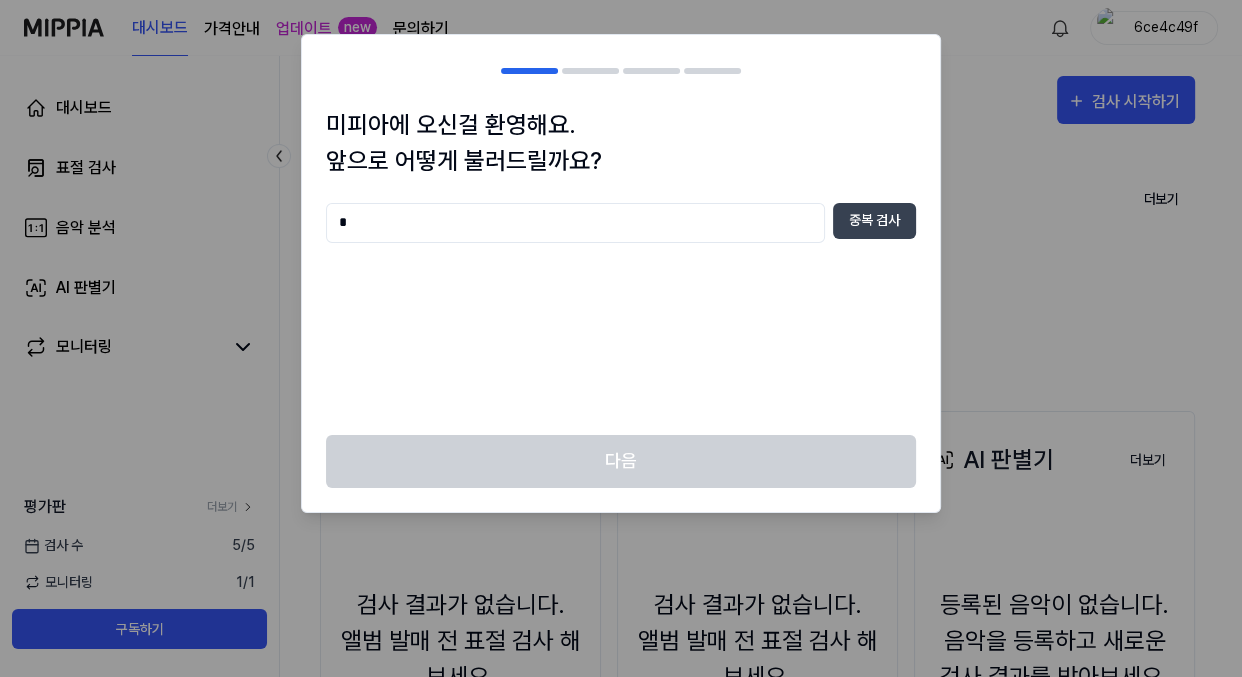 type on "*" 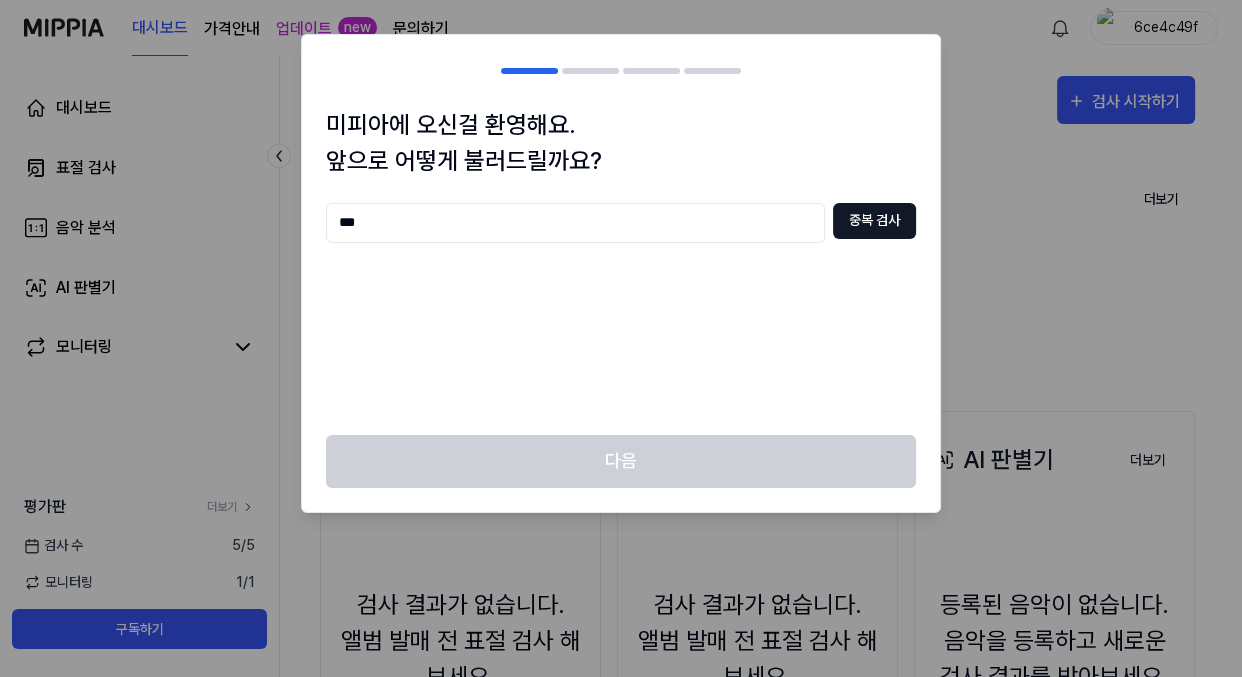 click on "중복 검사" at bounding box center (874, 221) 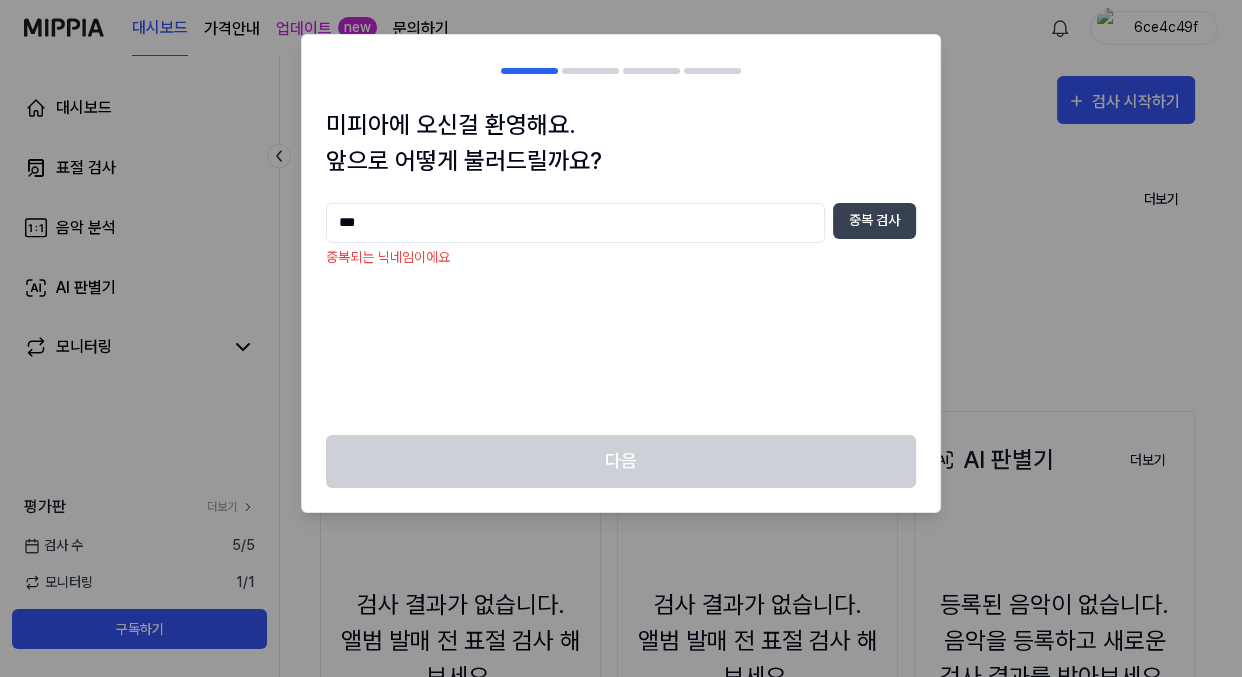 click on "***" at bounding box center [575, 223] 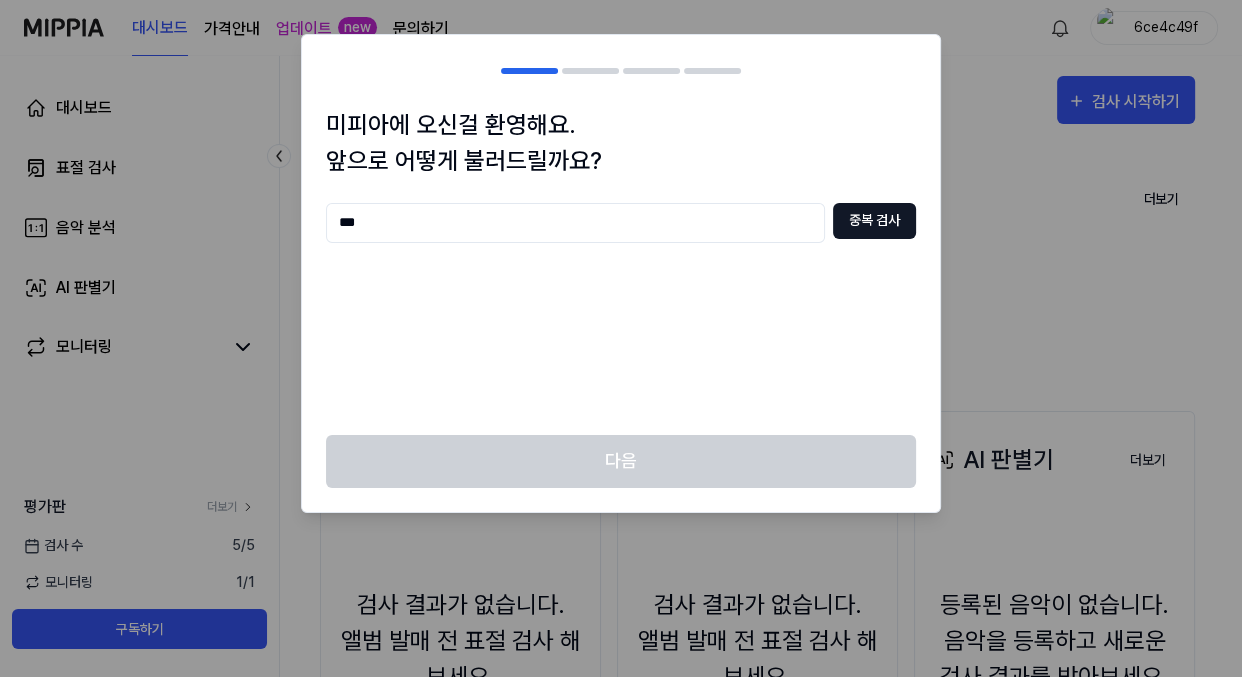 type on "***" 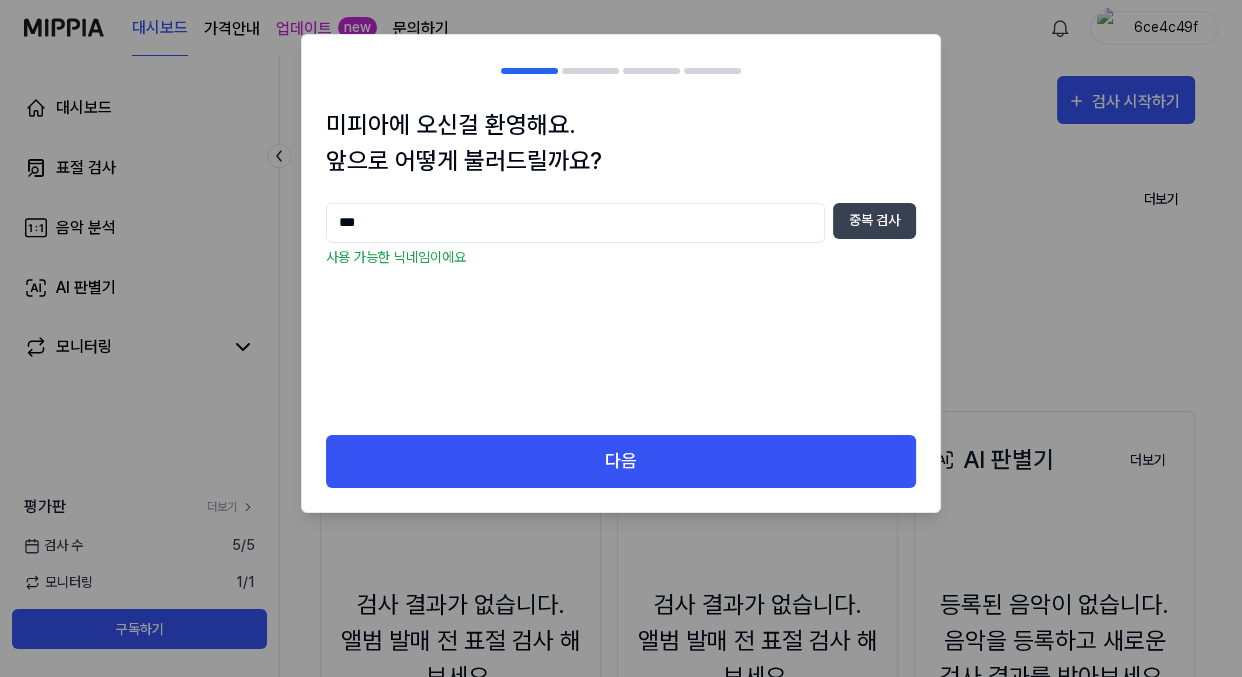 click on "미피아에 오신걸 환영해요.
앞으로 어떻게 불러드릴까요? [NICKNAME] 중복 검사 사용 가능한 닉네임이에요" at bounding box center [621, 271] 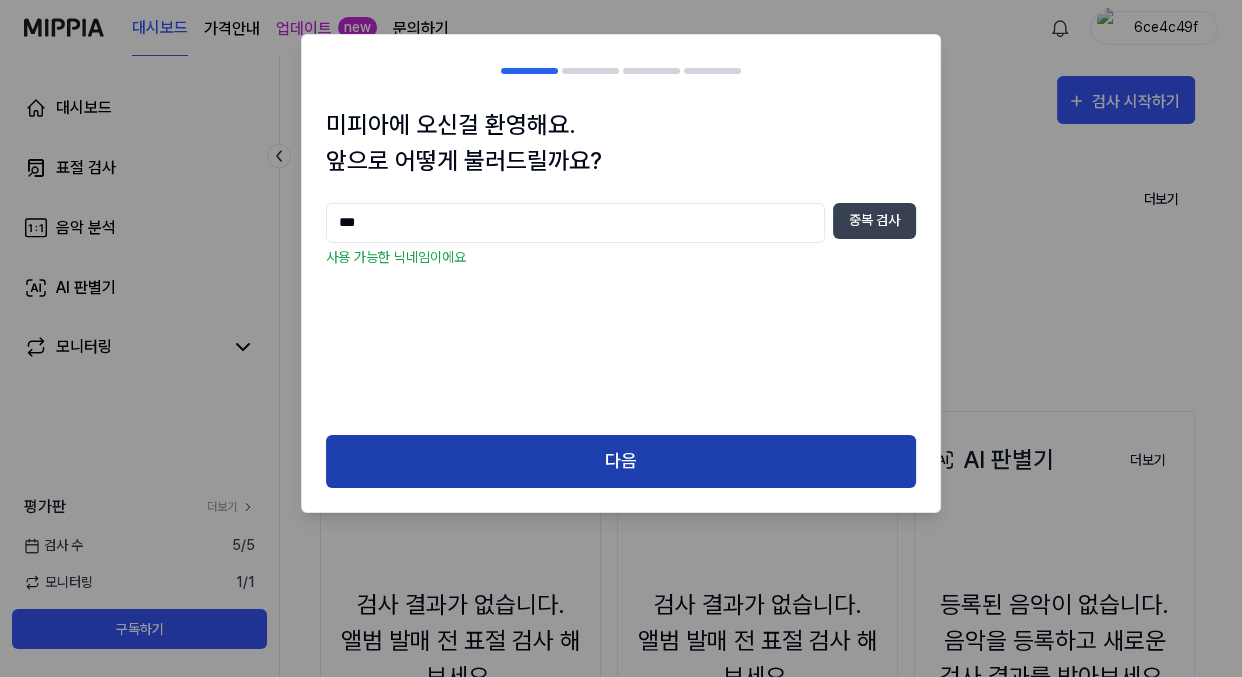 click on "다음" at bounding box center (621, 461) 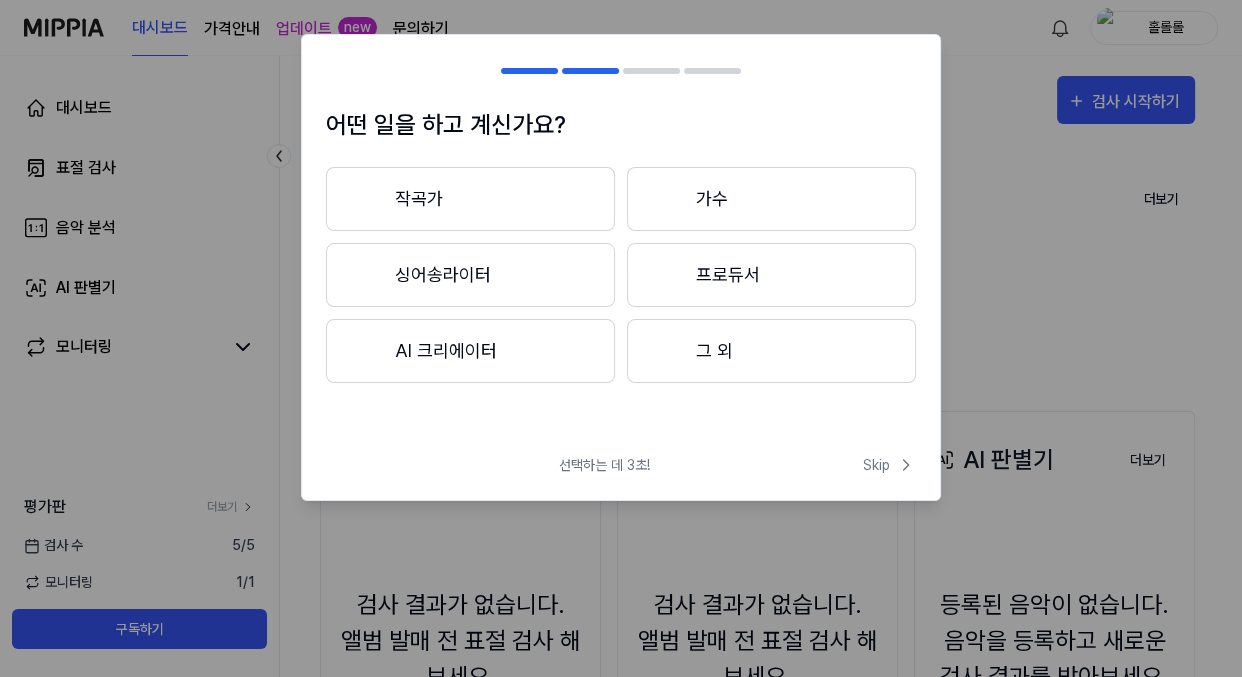 click on "그 외" at bounding box center (771, 351) 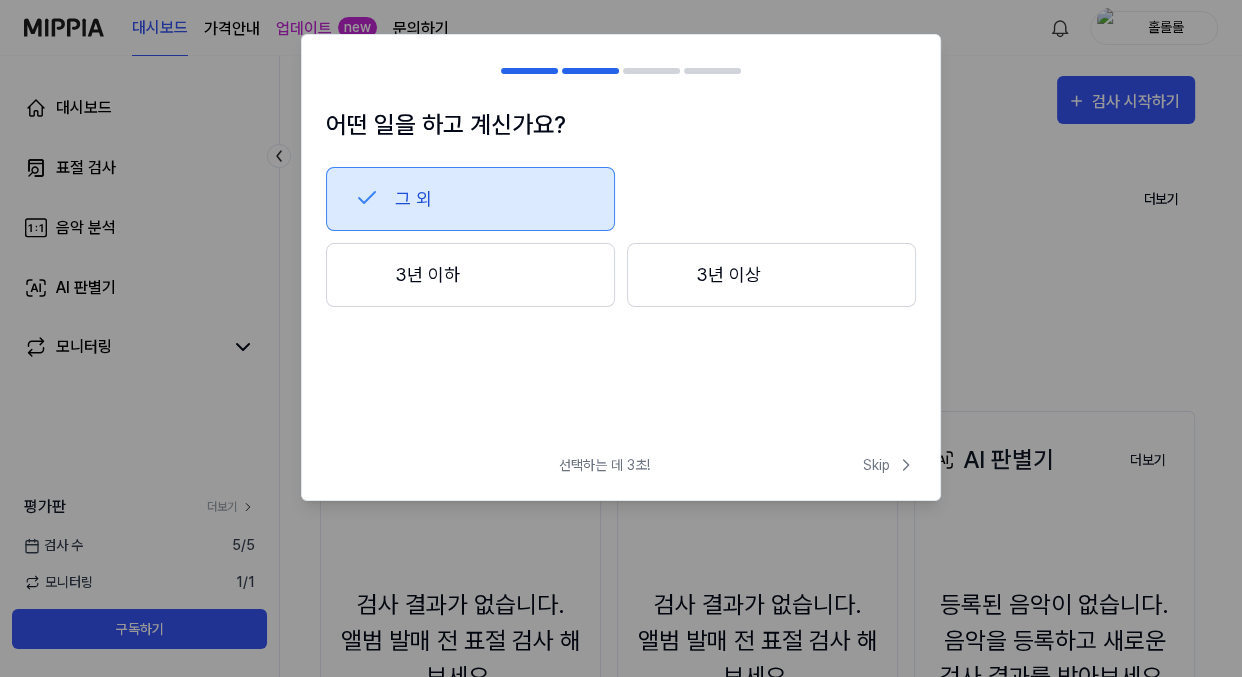 click on "3년 이하" at bounding box center [470, 275] 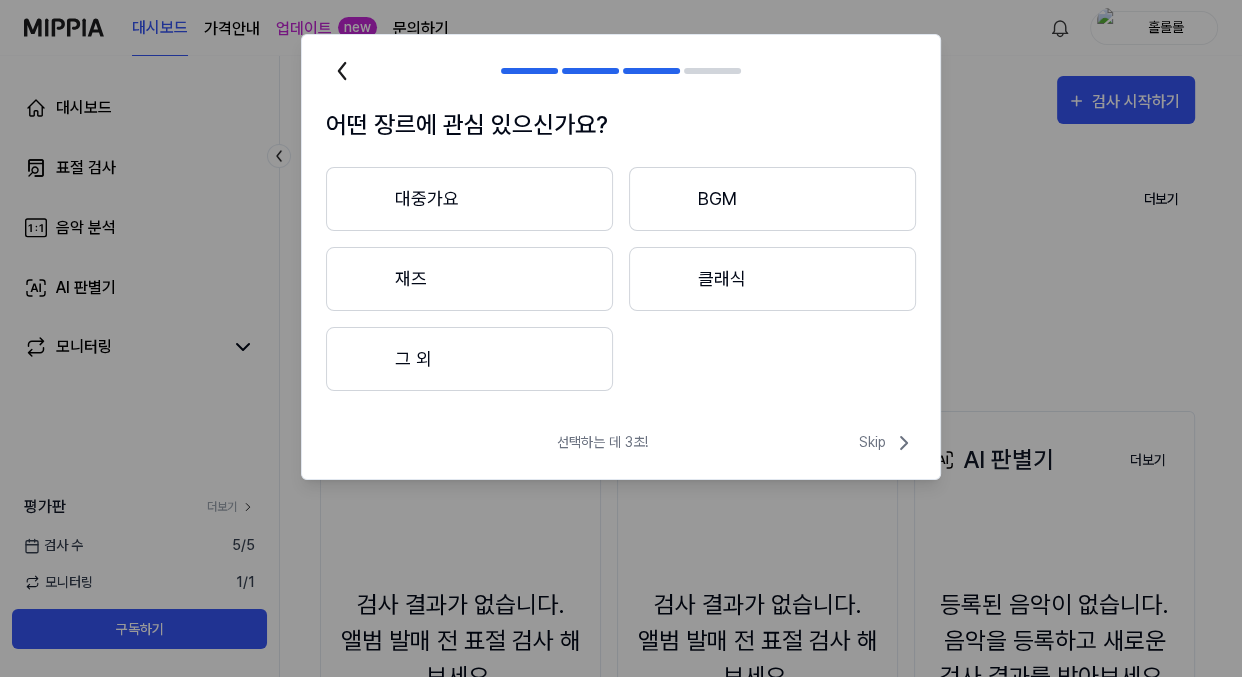 click on "그 외" at bounding box center [469, 359] 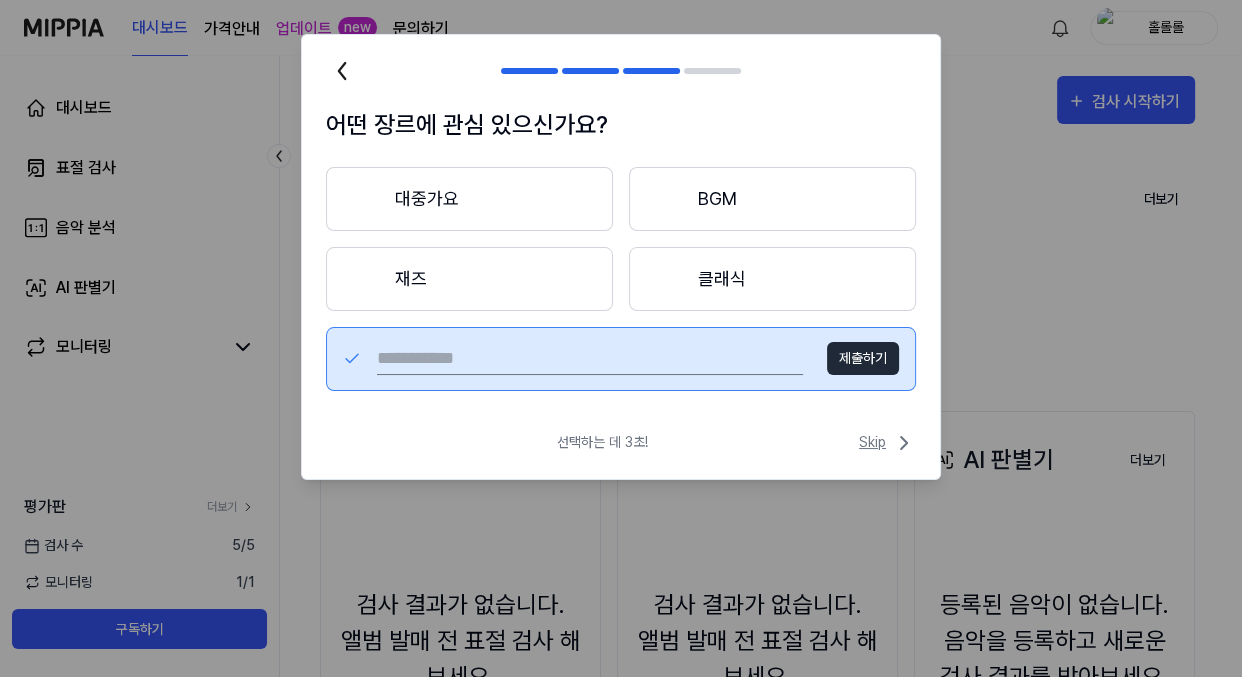 click on "Skip" at bounding box center (887, 443) 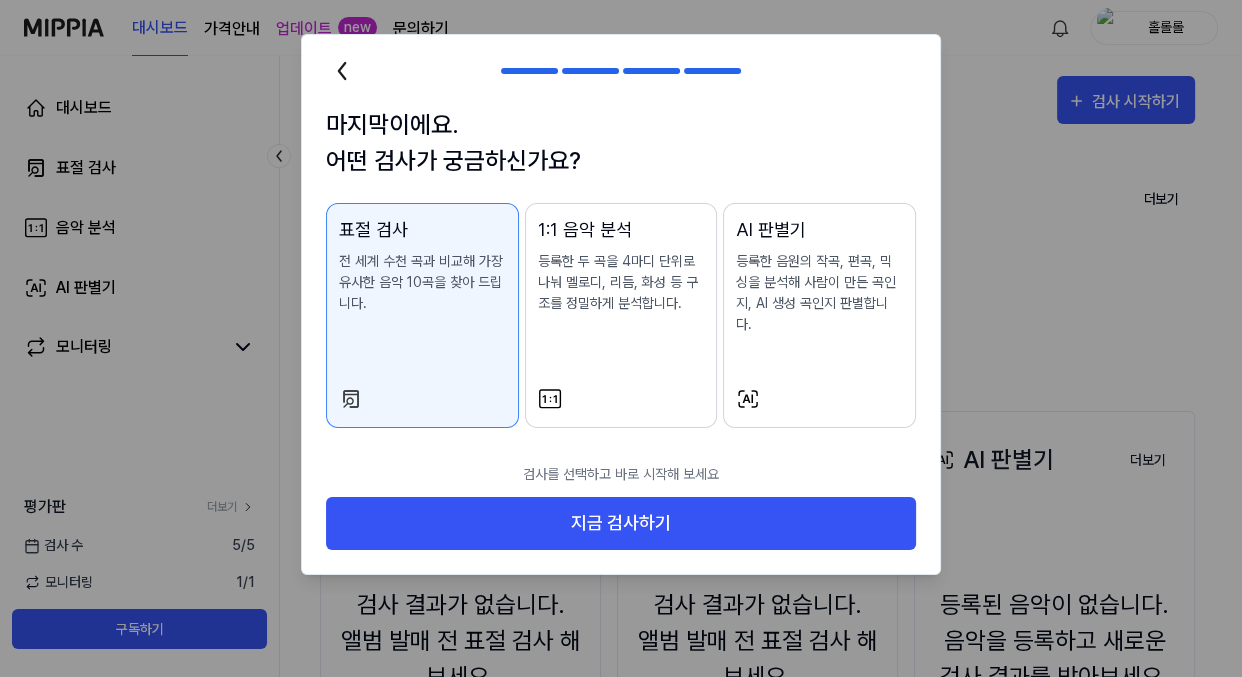 click on "1:1 음악 분석 등록한 두 곡을 4마디 단위로 나눠 멜로디, 리듬, 화성 등 구조를 정밀하게 분석합니다." at bounding box center [621, 315] 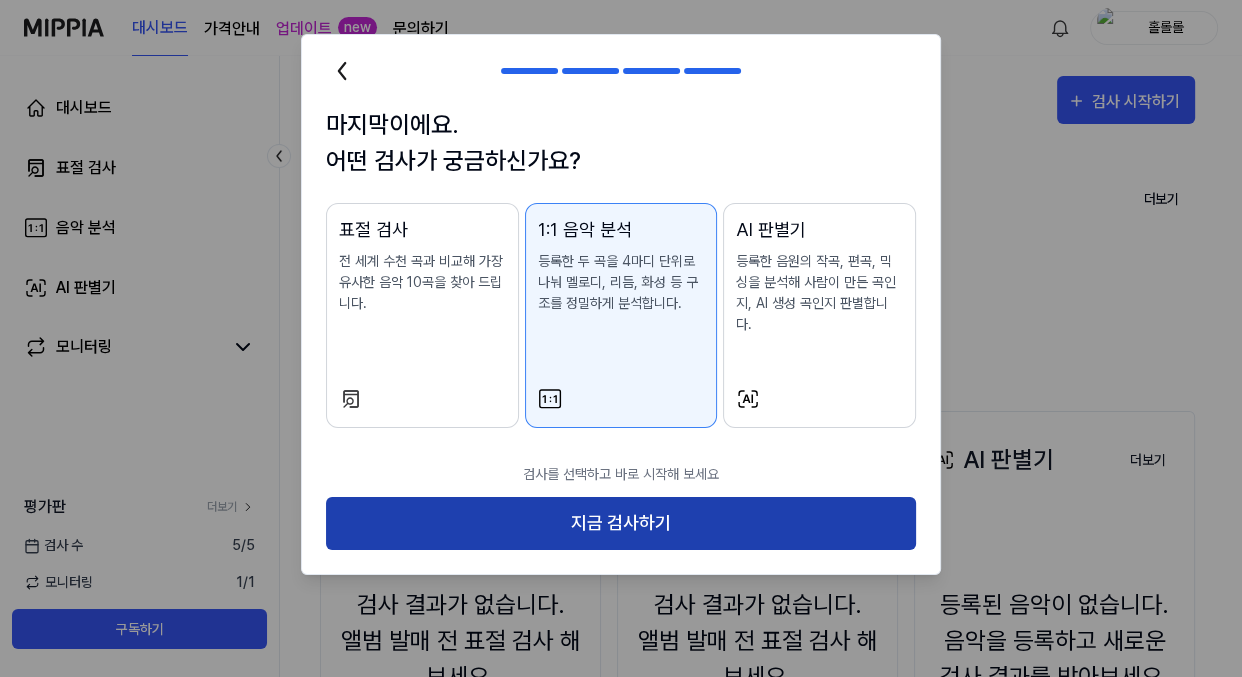 click on "지금 검사하기" at bounding box center (621, 523) 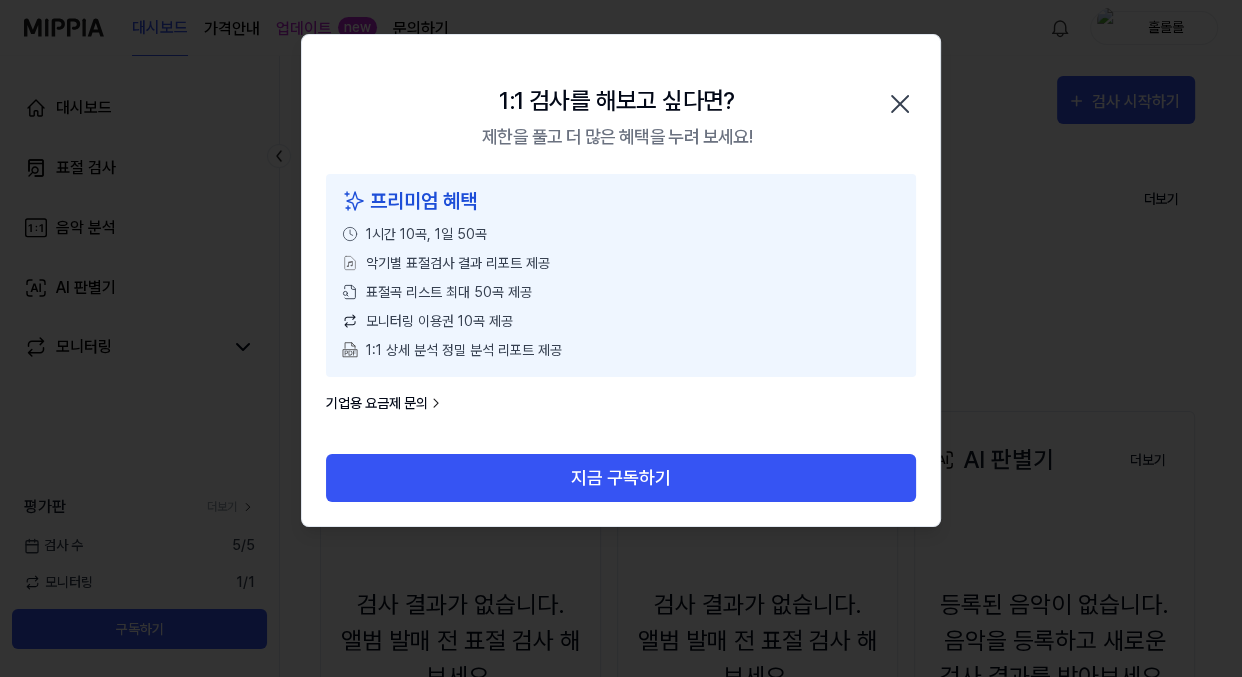 click 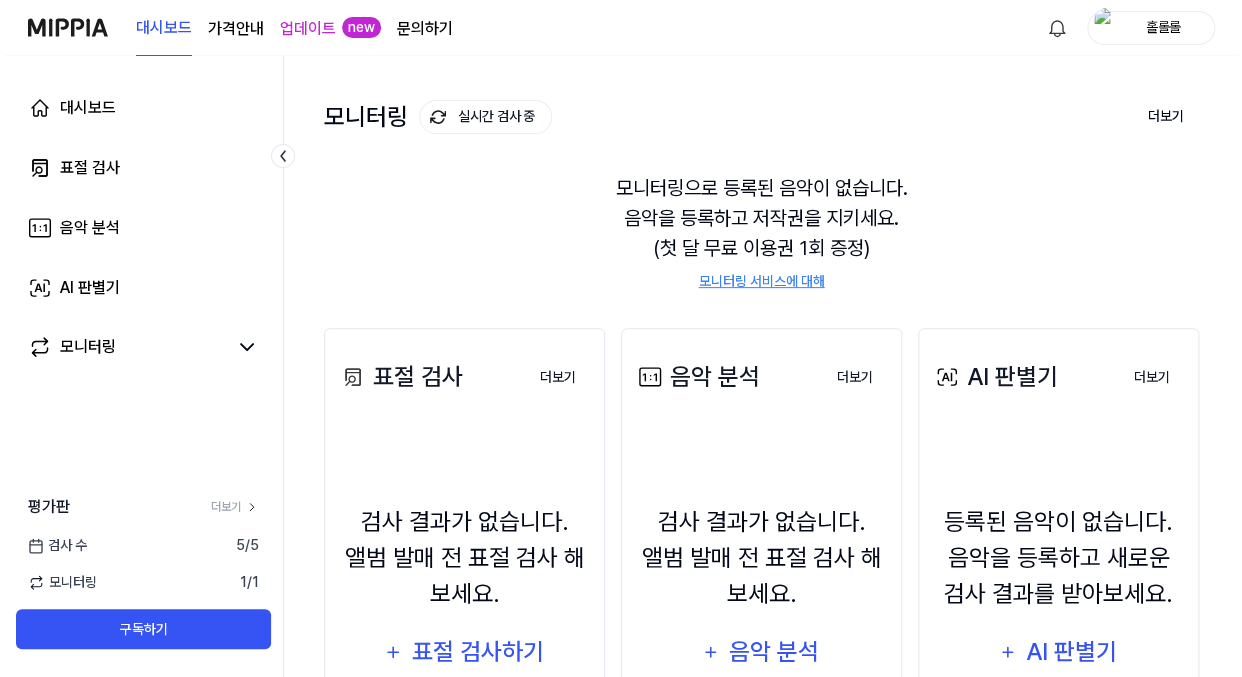 scroll, scrollTop: 181, scrollLeft: 0, axis: vertical 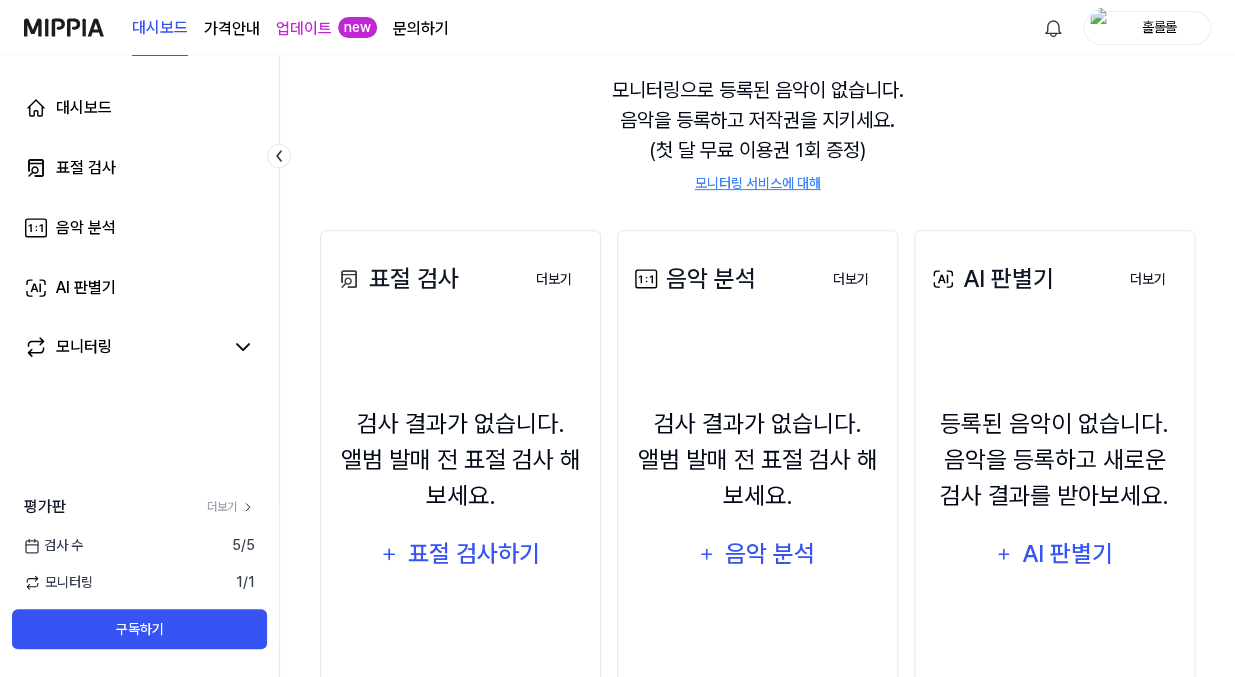 click on "음악 분석 더보기" at bounding box center [757, 279] 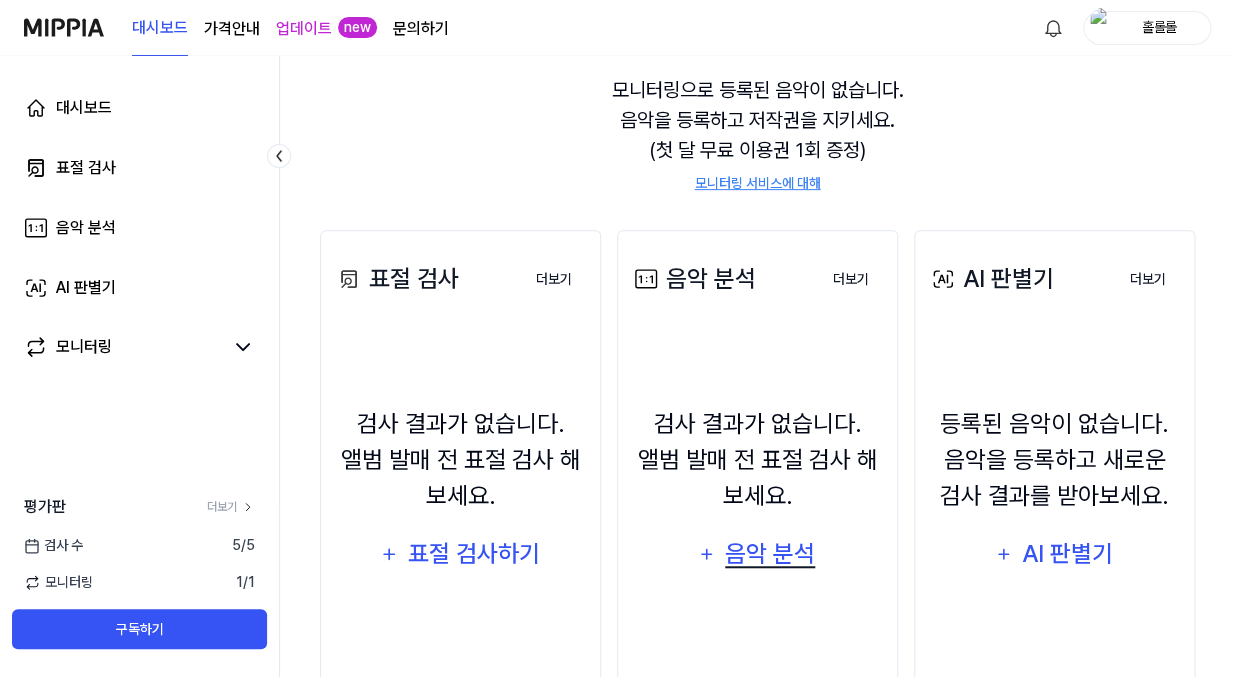 click on "음악 분석" at bounding box center [770, 554] 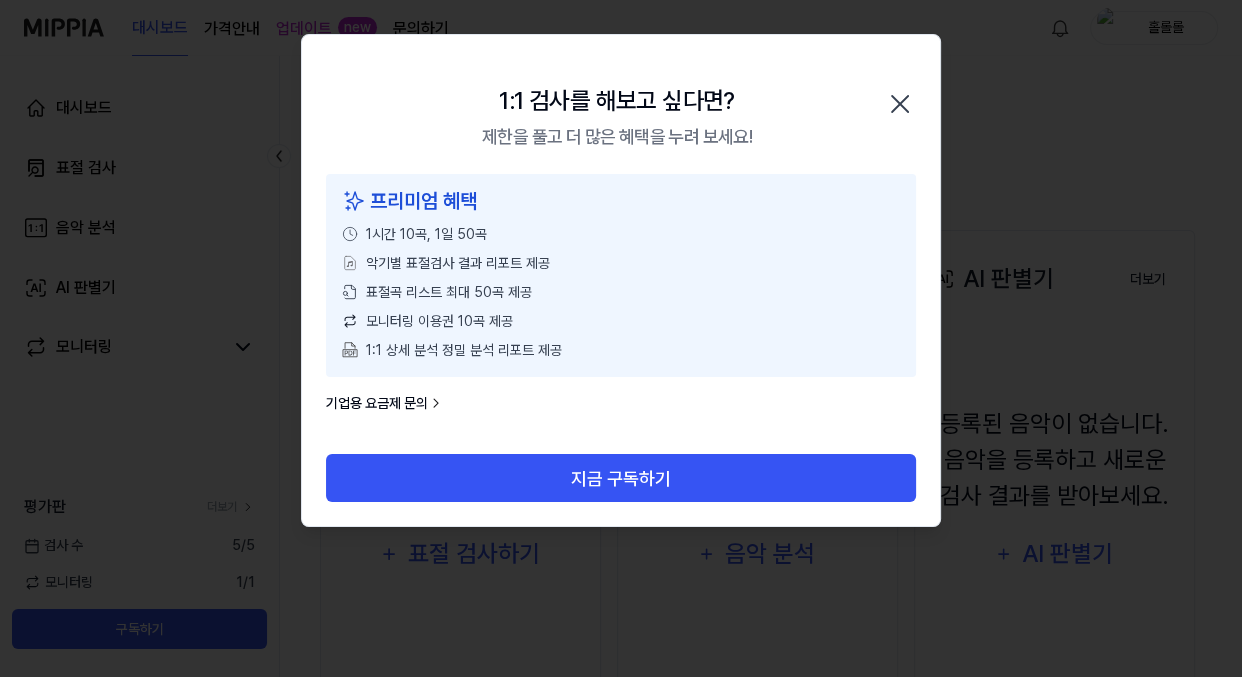 click on "제한을 풀고 더 많은 혜택을 누려 보세요!" at bounding box center (617, 136) 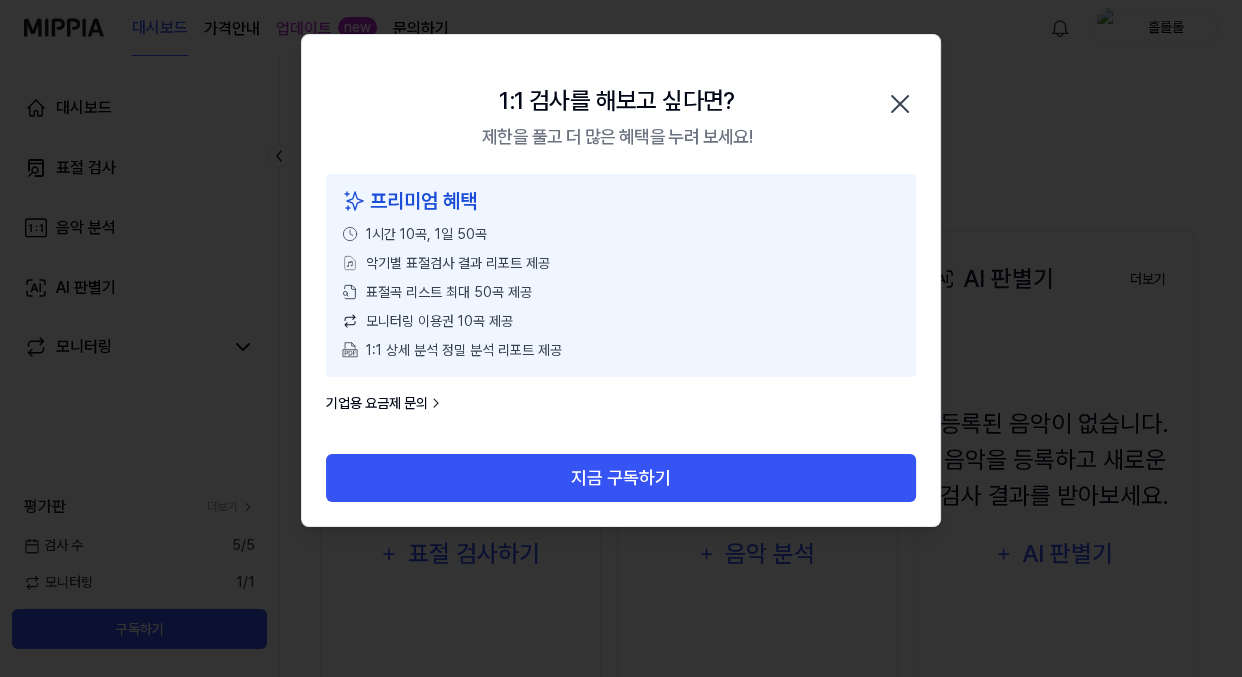 click on "표절곡 리스트 최대 50곡 제공" at bounding box center (621, 292) 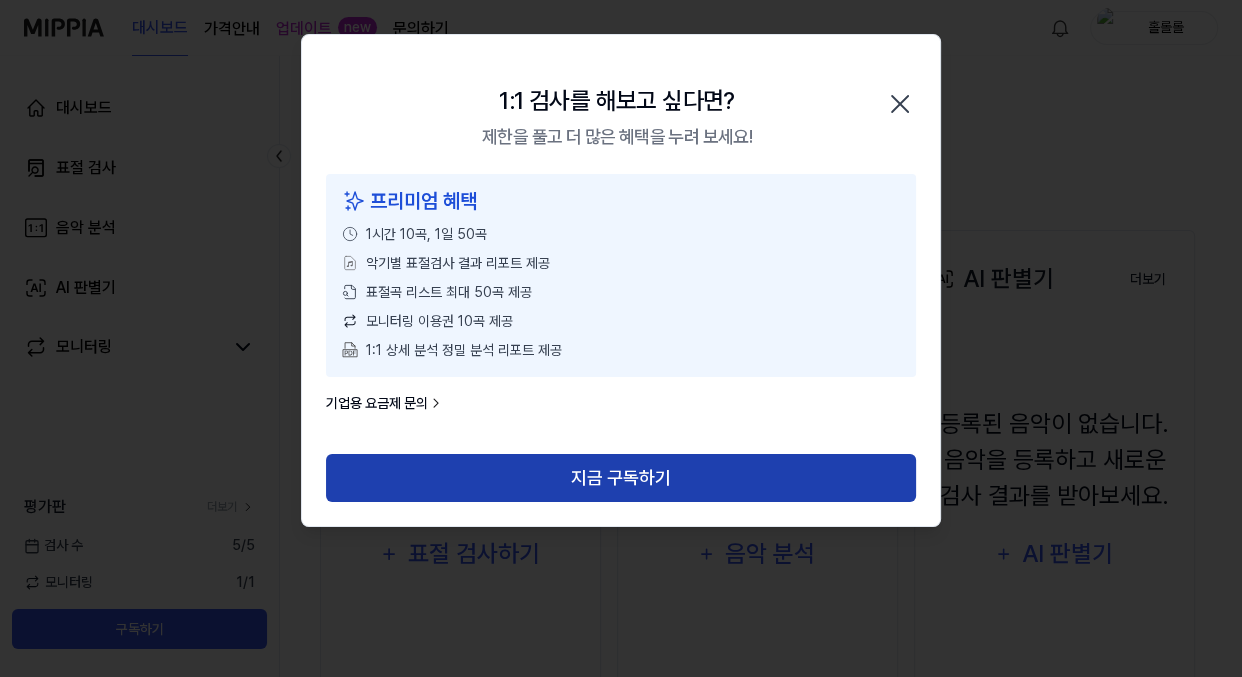 click on "지금 구독하기" at bounding box center (621, 478) 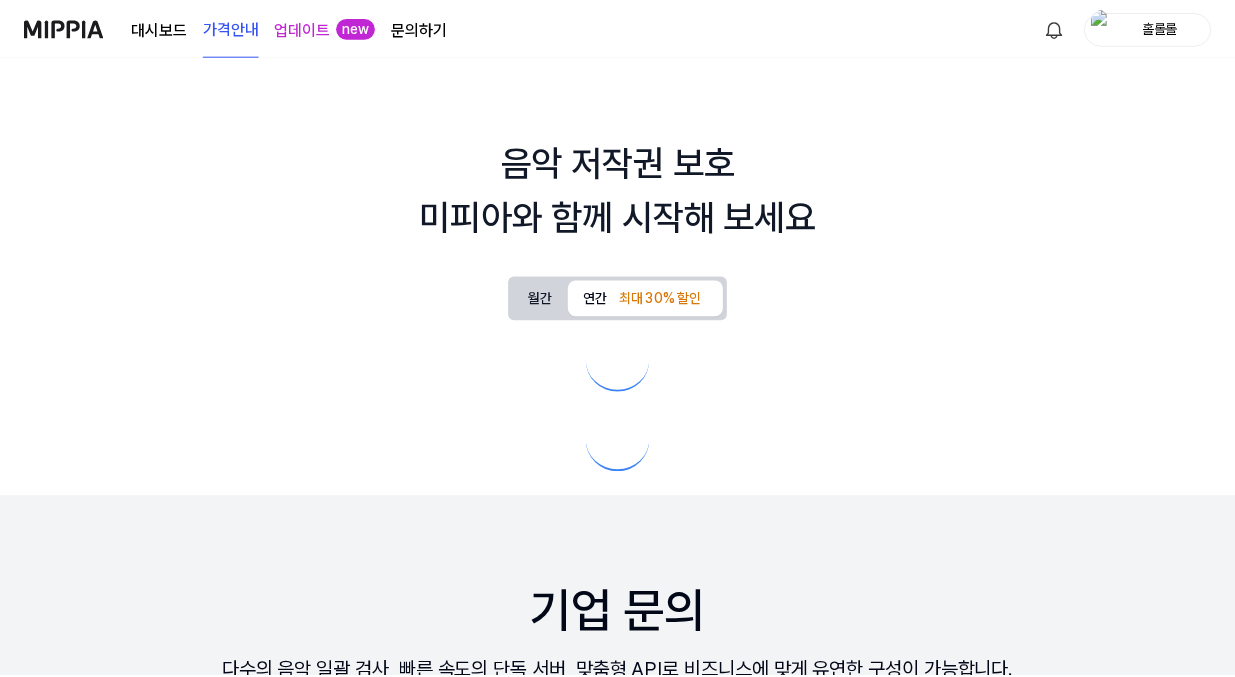 scroll, scrollTop: 0, scrollLeft: 0, axis: both 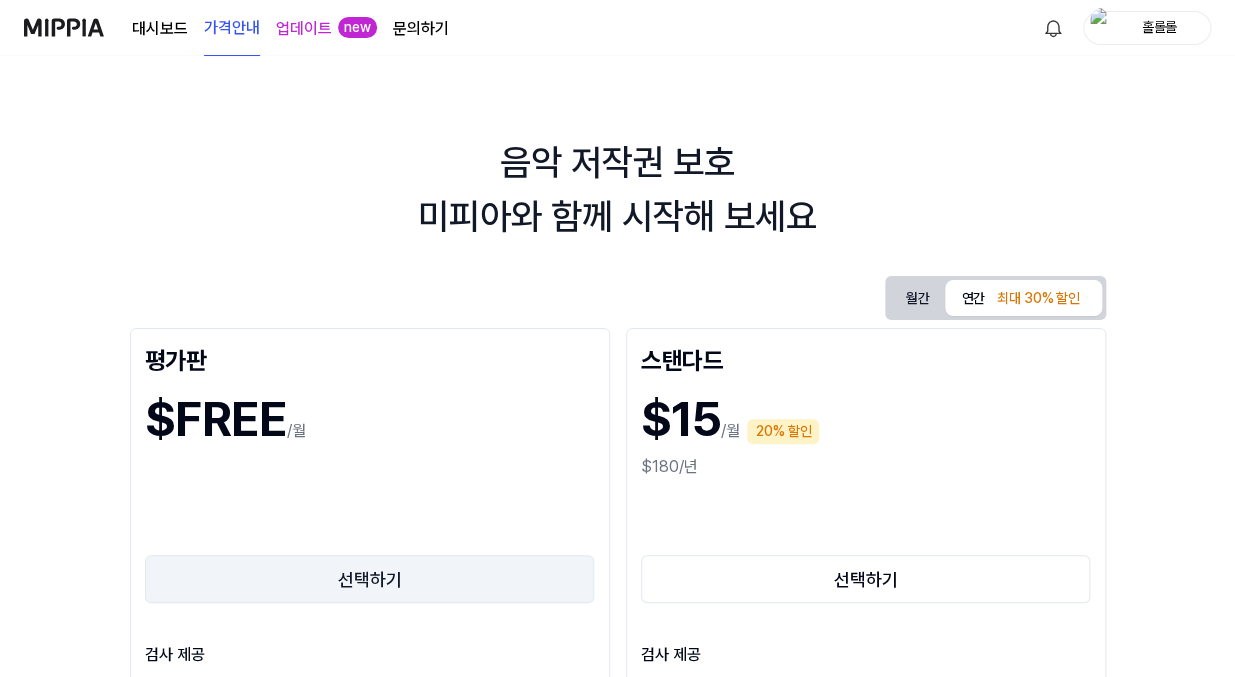 click on "선택하기" at bounding box center (370, 579) 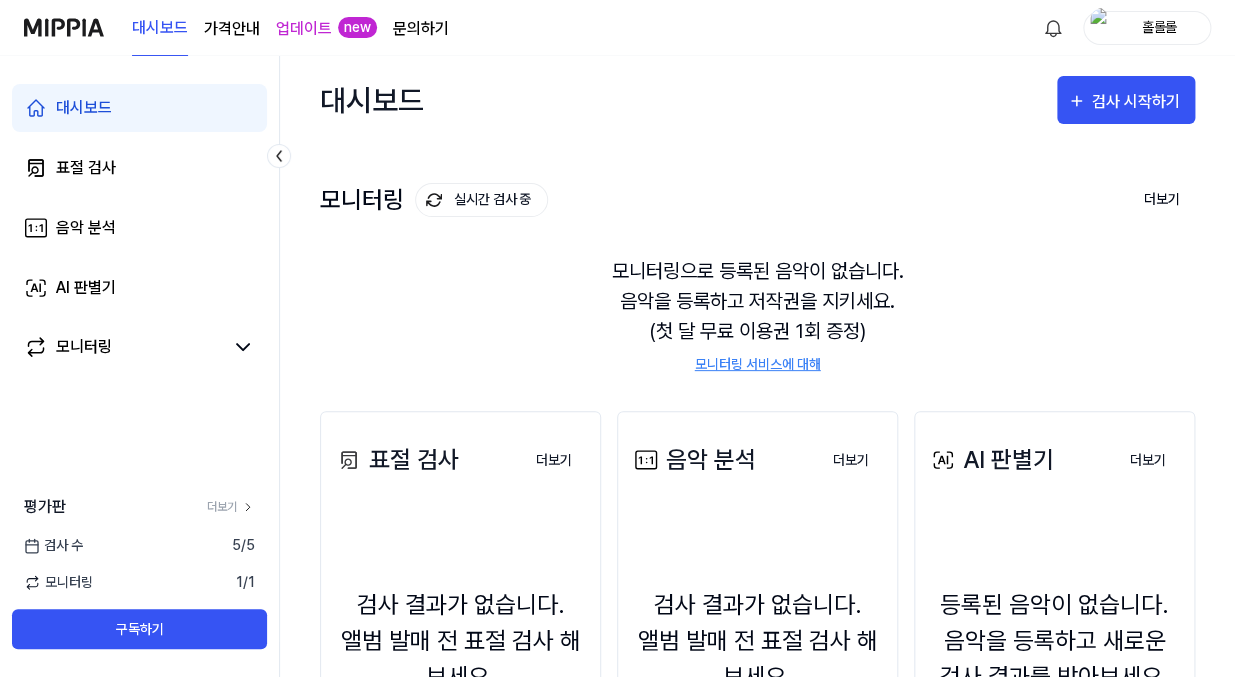scroll, scrollTop: 270, scrollLeft: 0, axis: vertical 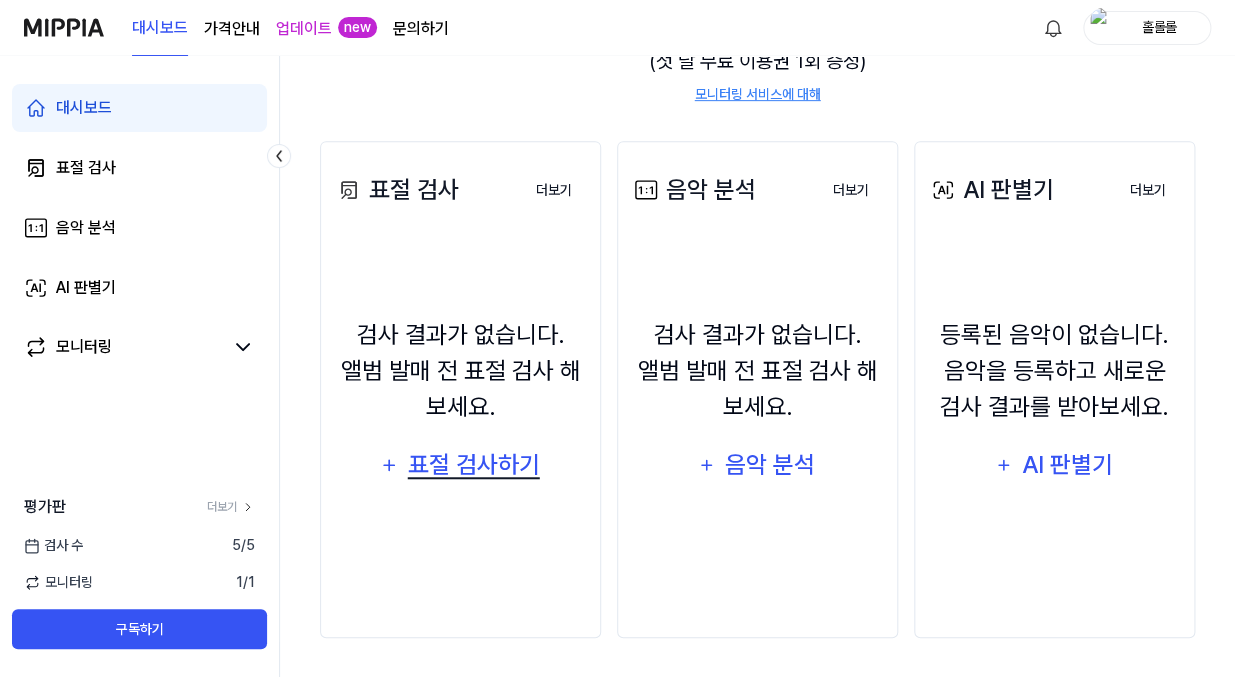click on "표절 검사하기" at bounding box center [474, 465] 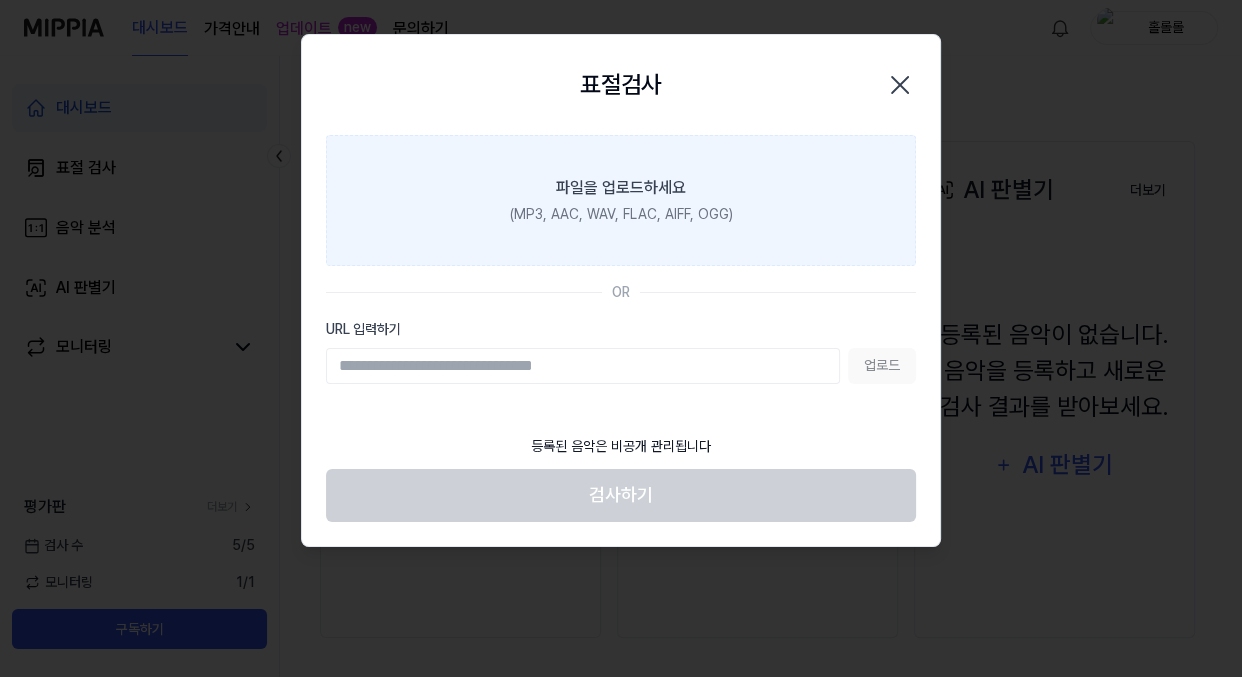 click 